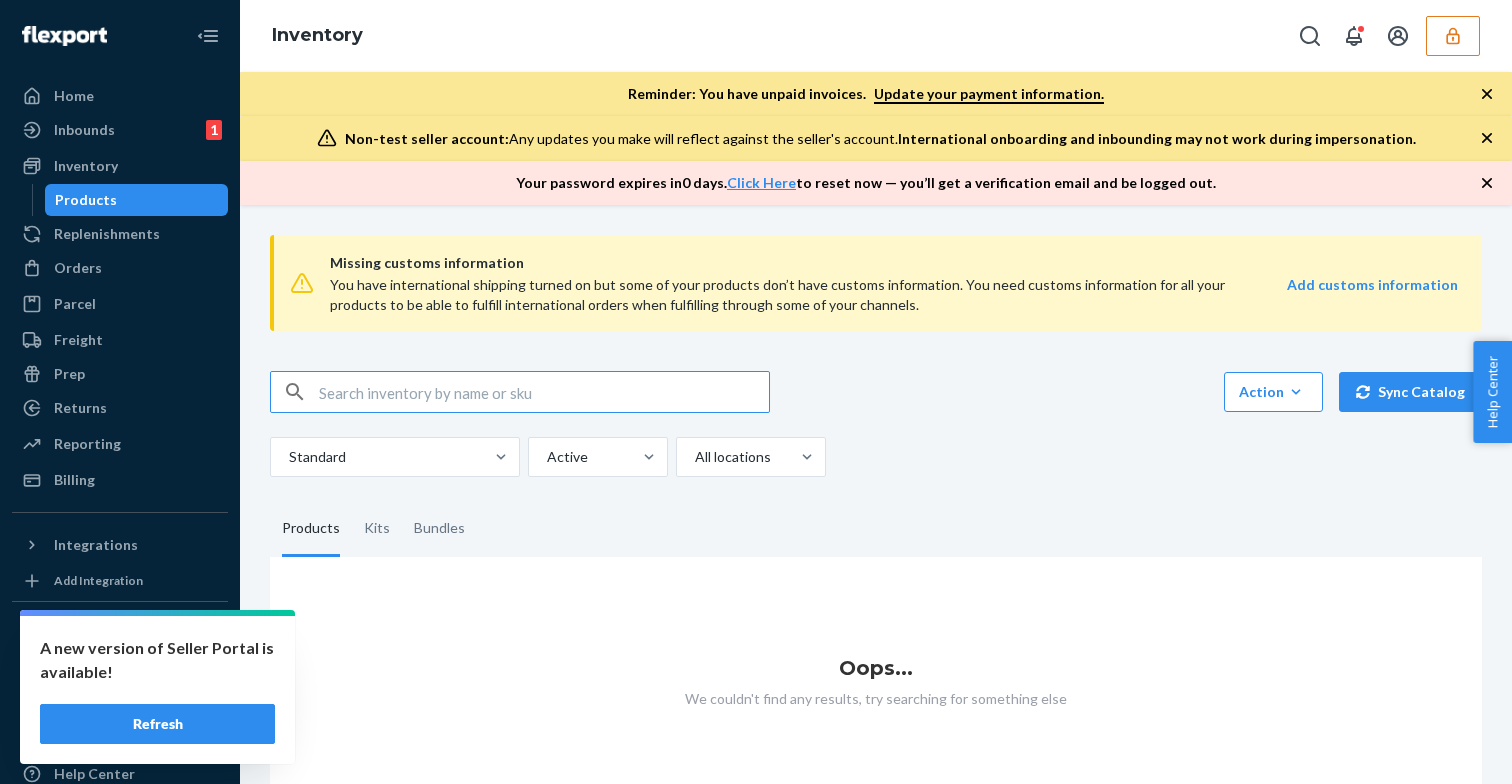 scroll, scrollTop: 0, scrollLeft: 0, axis: both 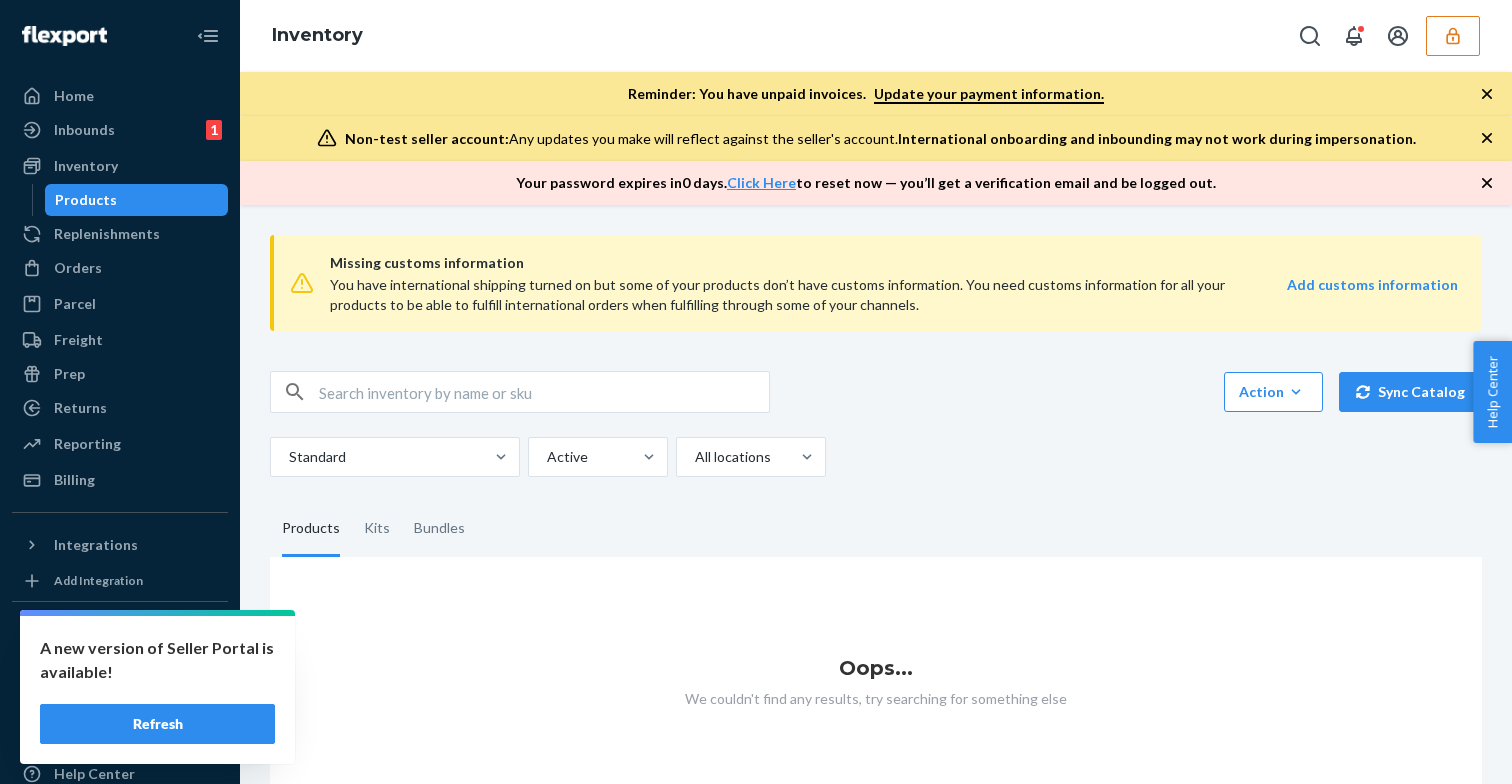 click 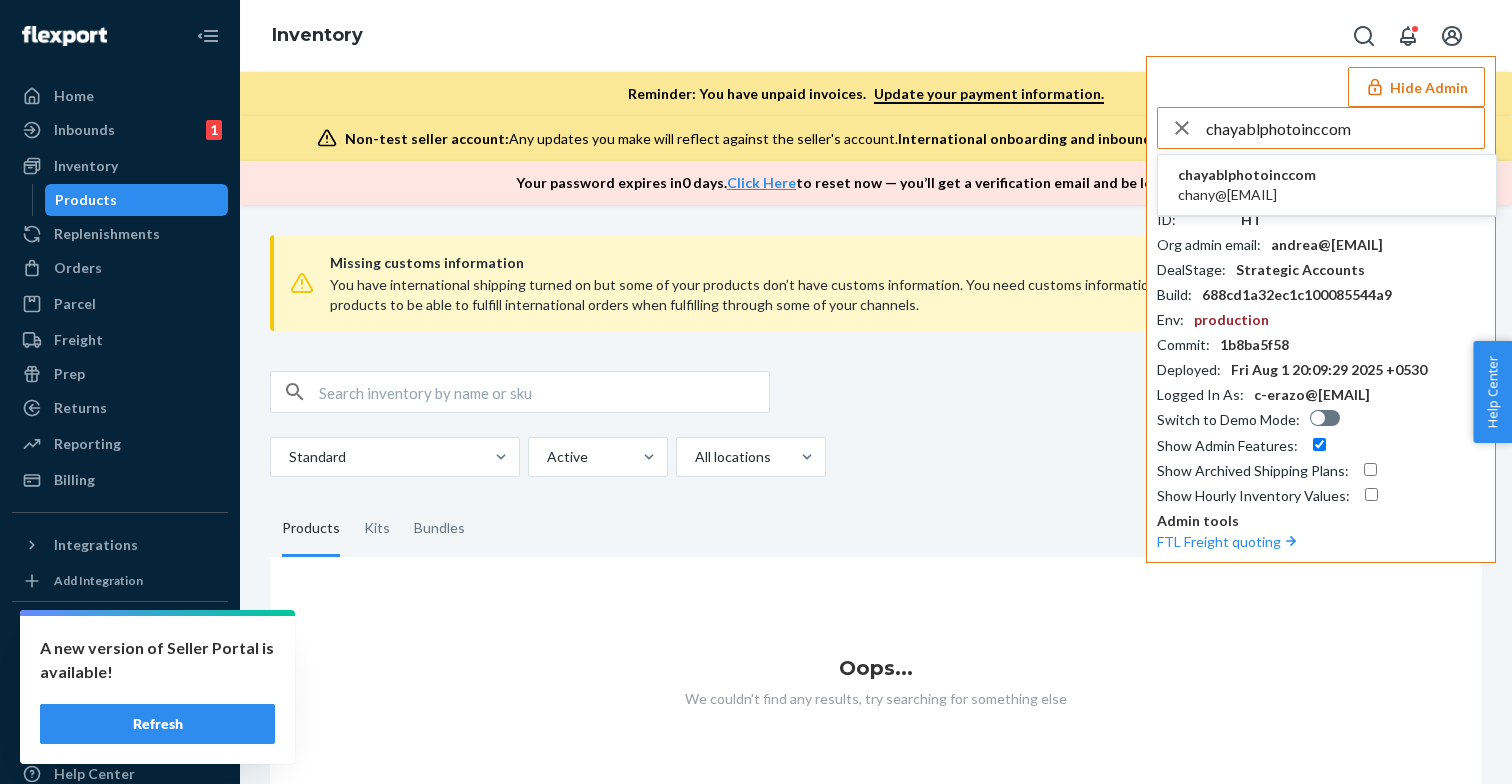 type on "chayablphotoinccom" 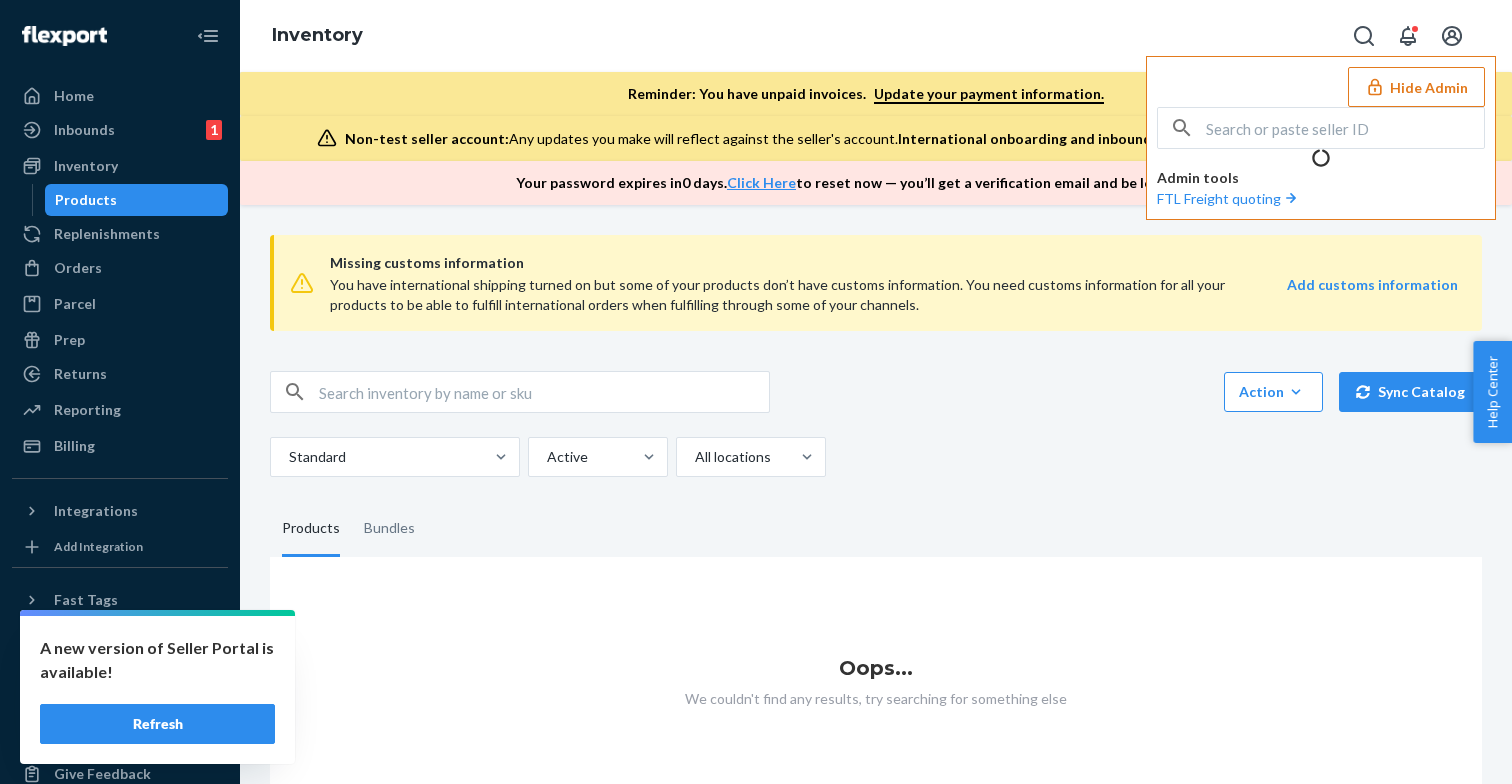 scroll, scrollTop: 0, scrollLeft: 0, axis: both 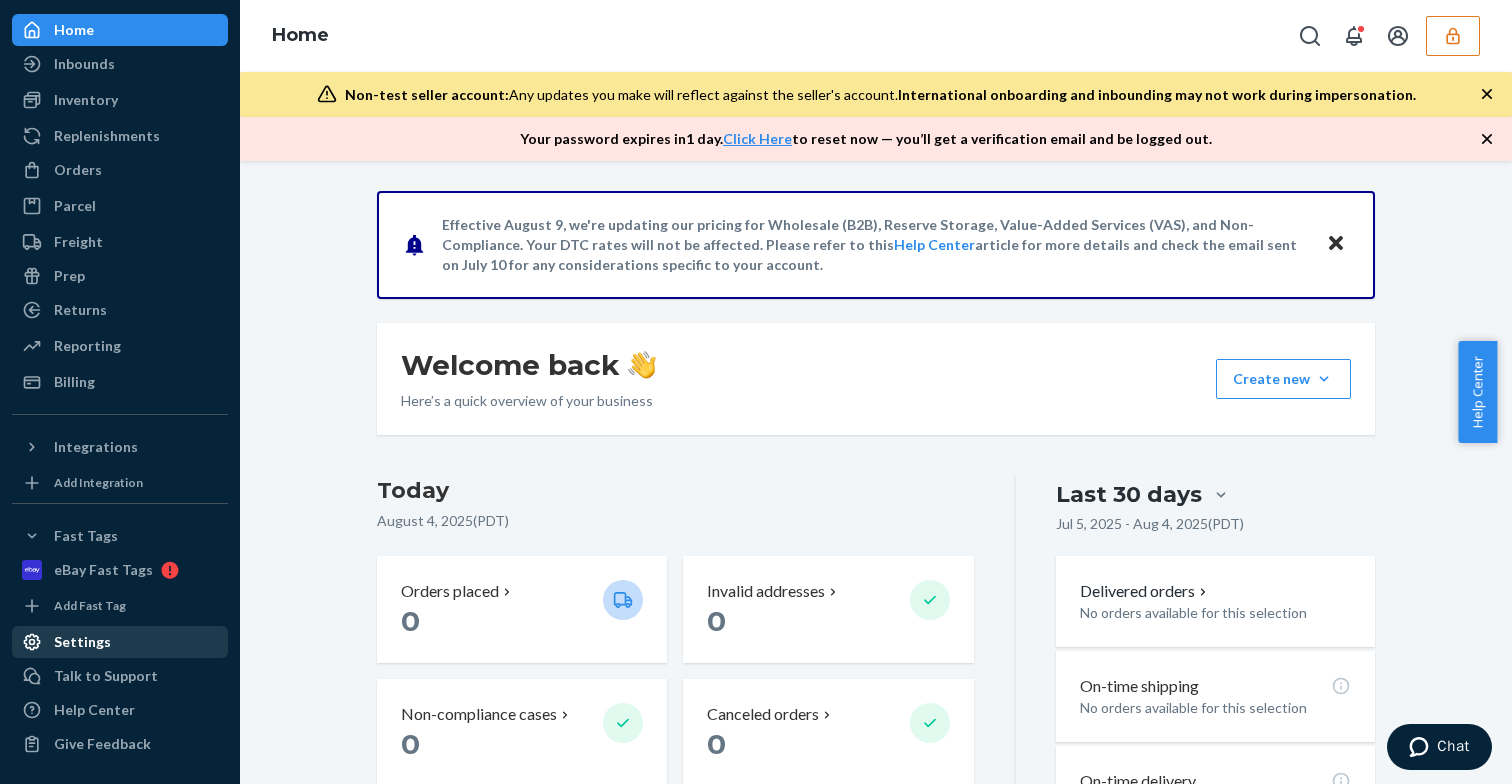 click on "Settings" at bounding box center (120, 642) 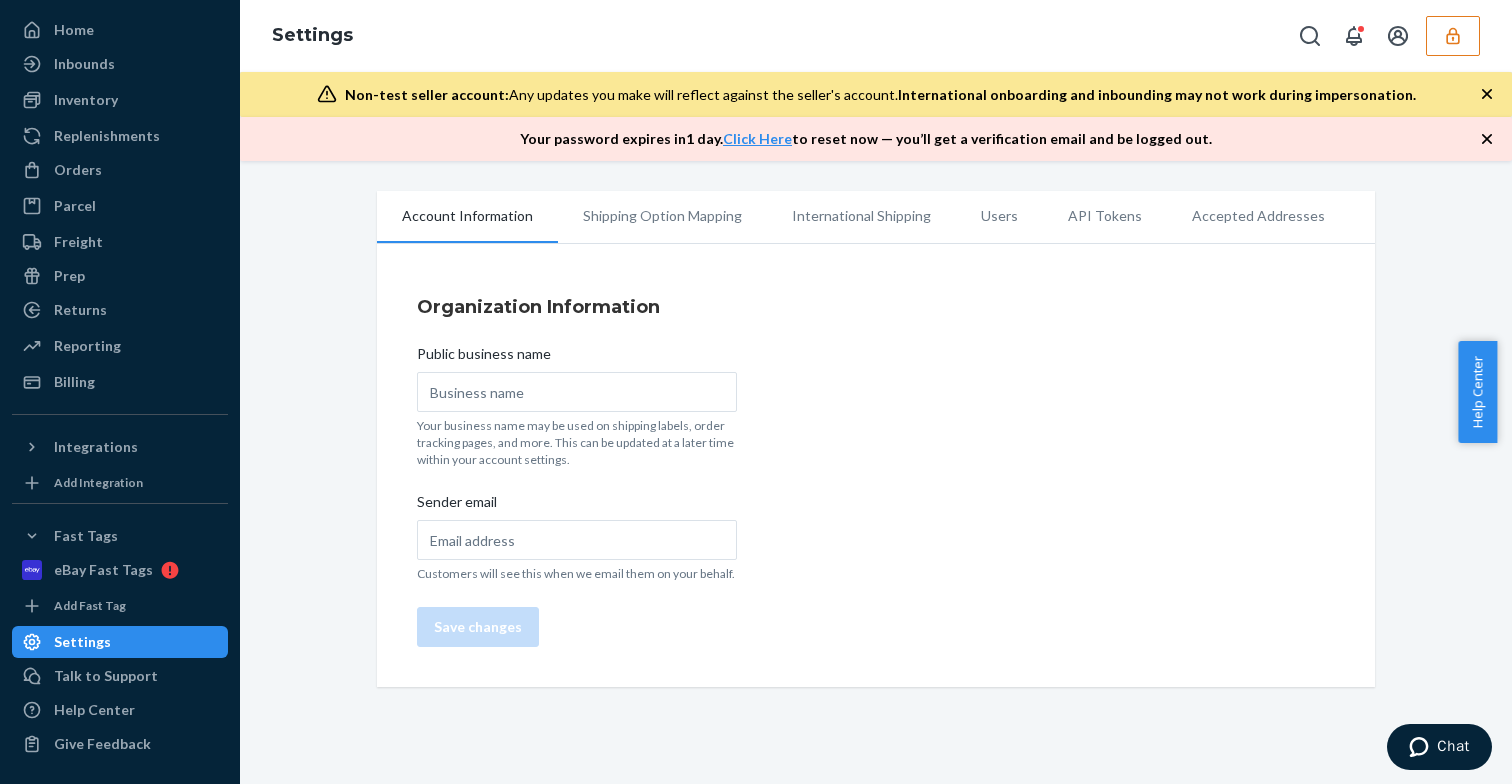 click on "Users" at bounding box center (999, 216) 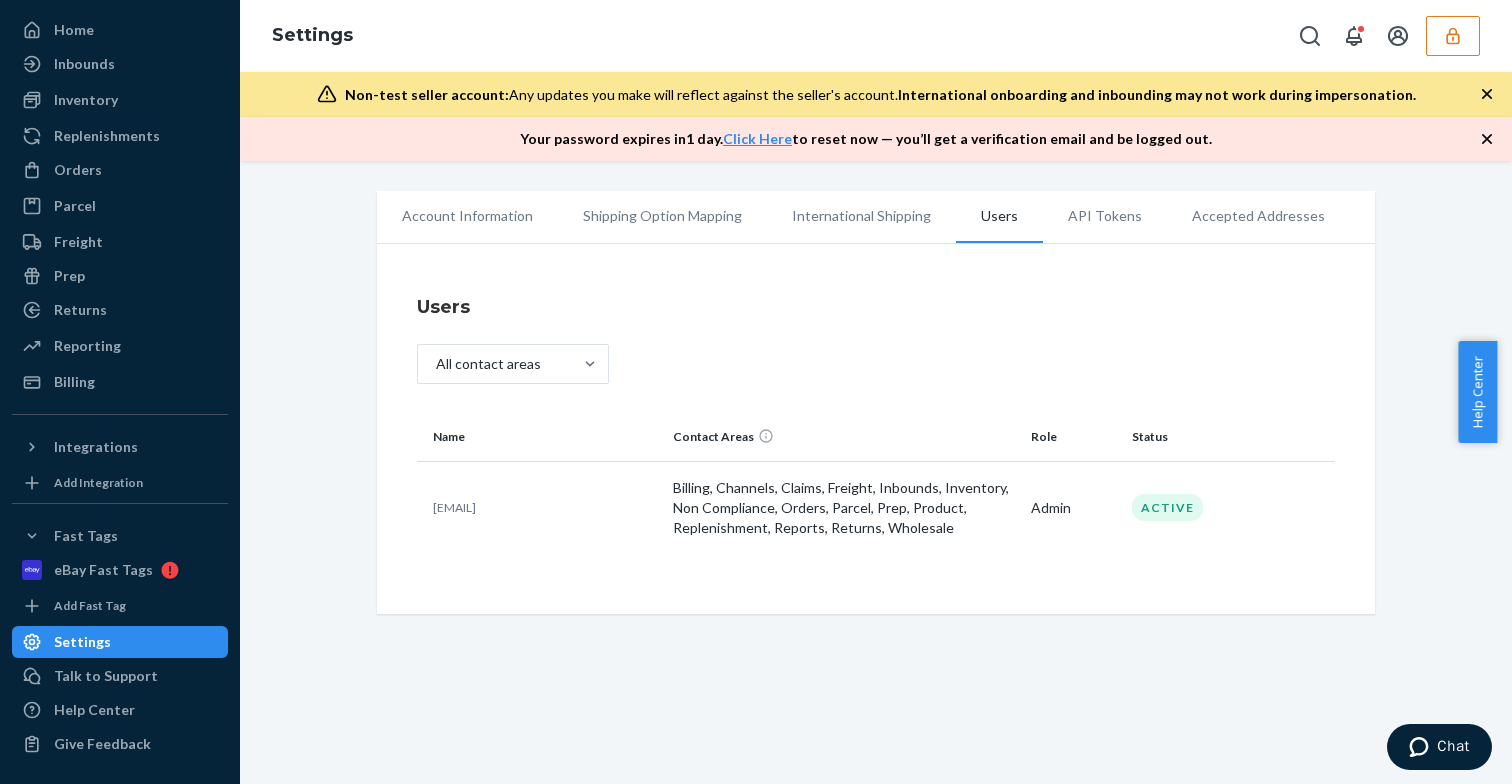 click 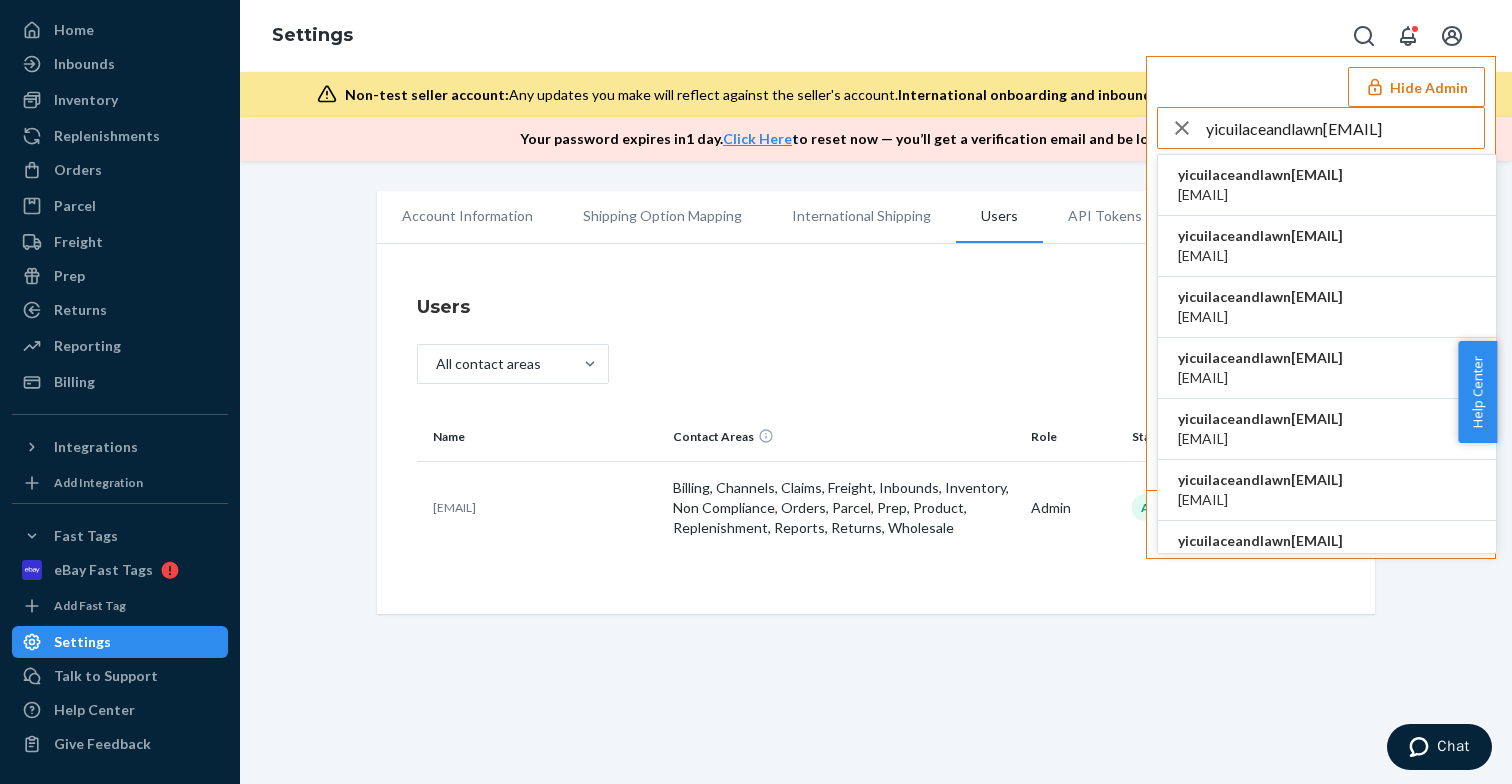 type on "yicuilaceandlawncom" 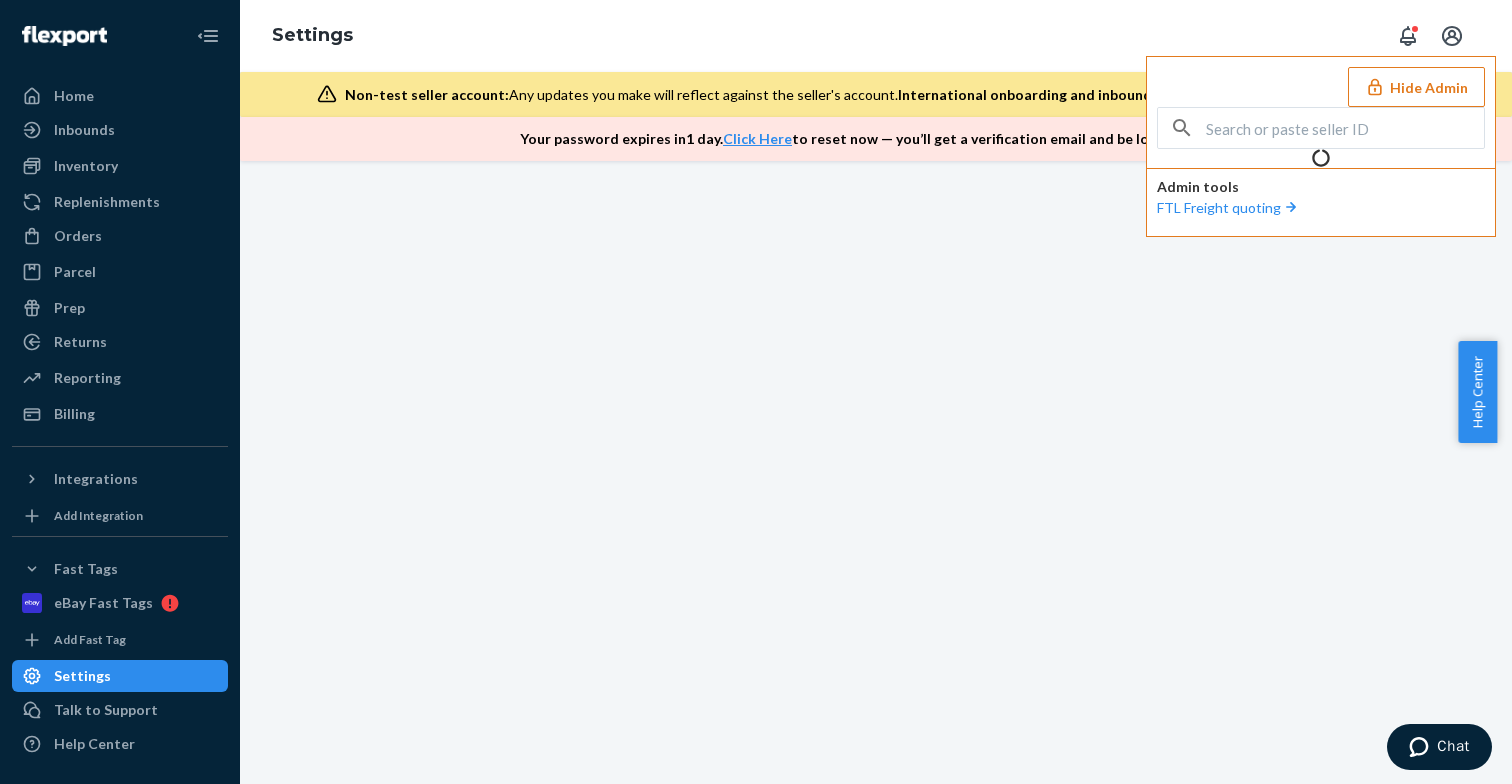 scroll, scrollTop: 0, scrollLeft: 0, axis: both 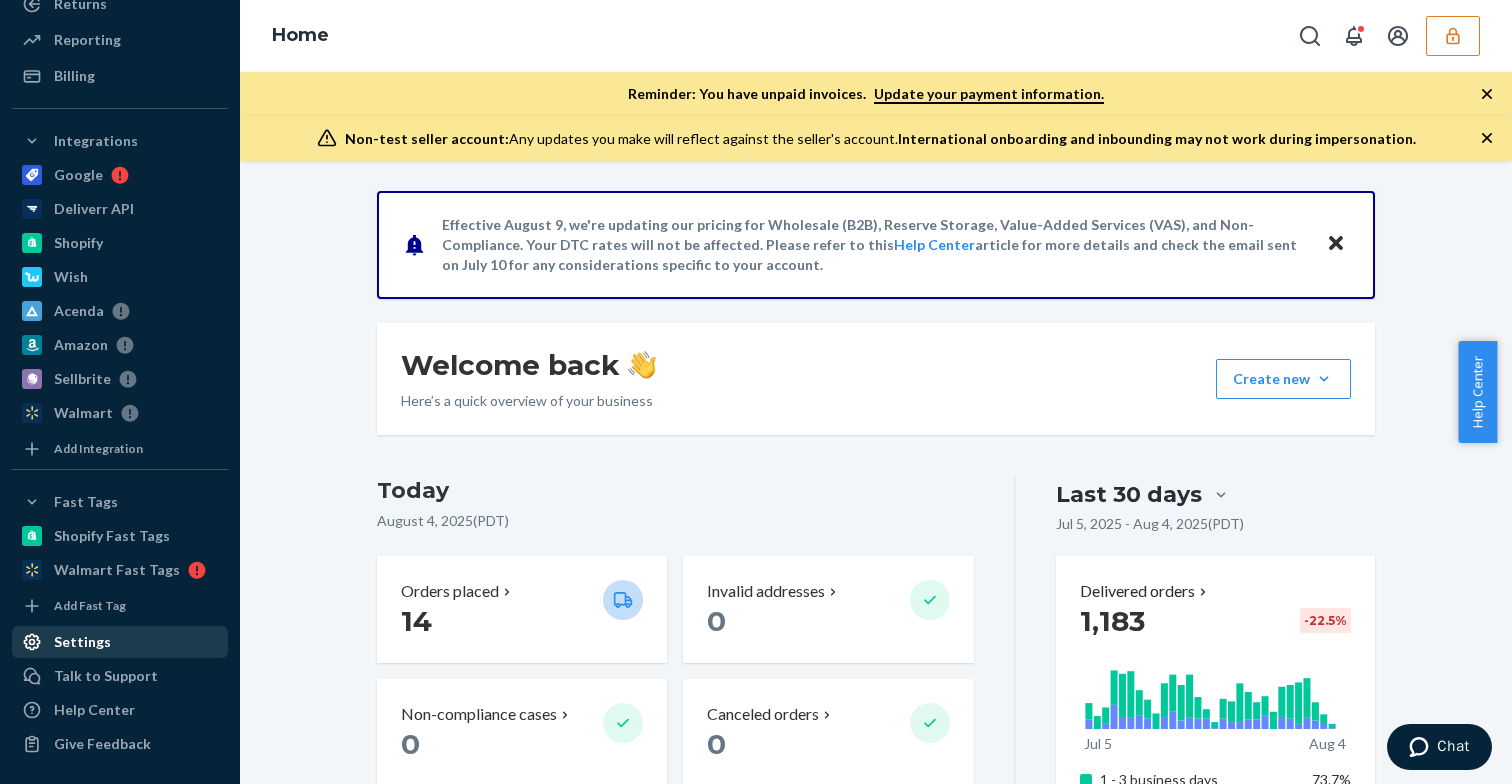 click on "Settings" at bounding box center (82, 642) 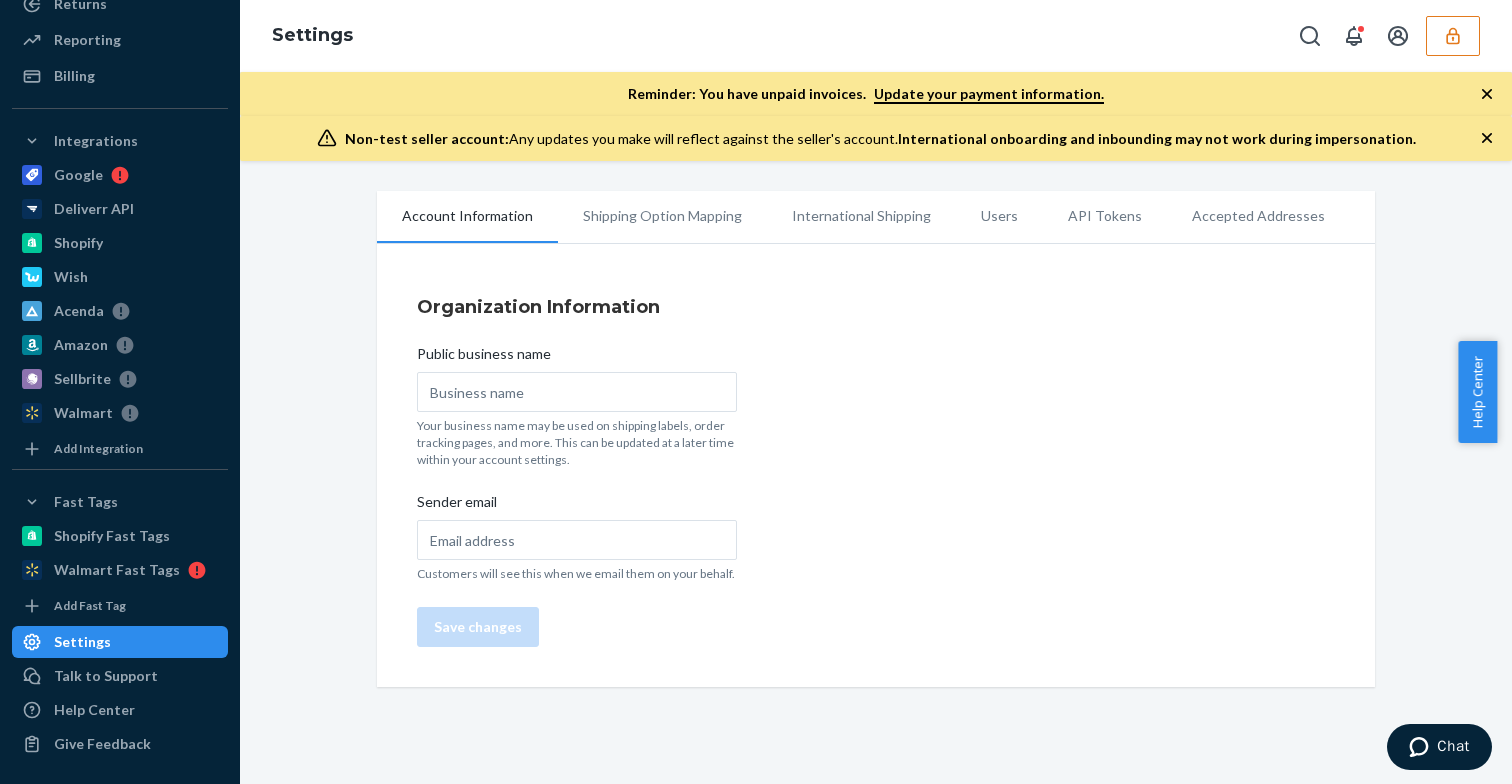 click on "Users" at bounding box center (999, 216) 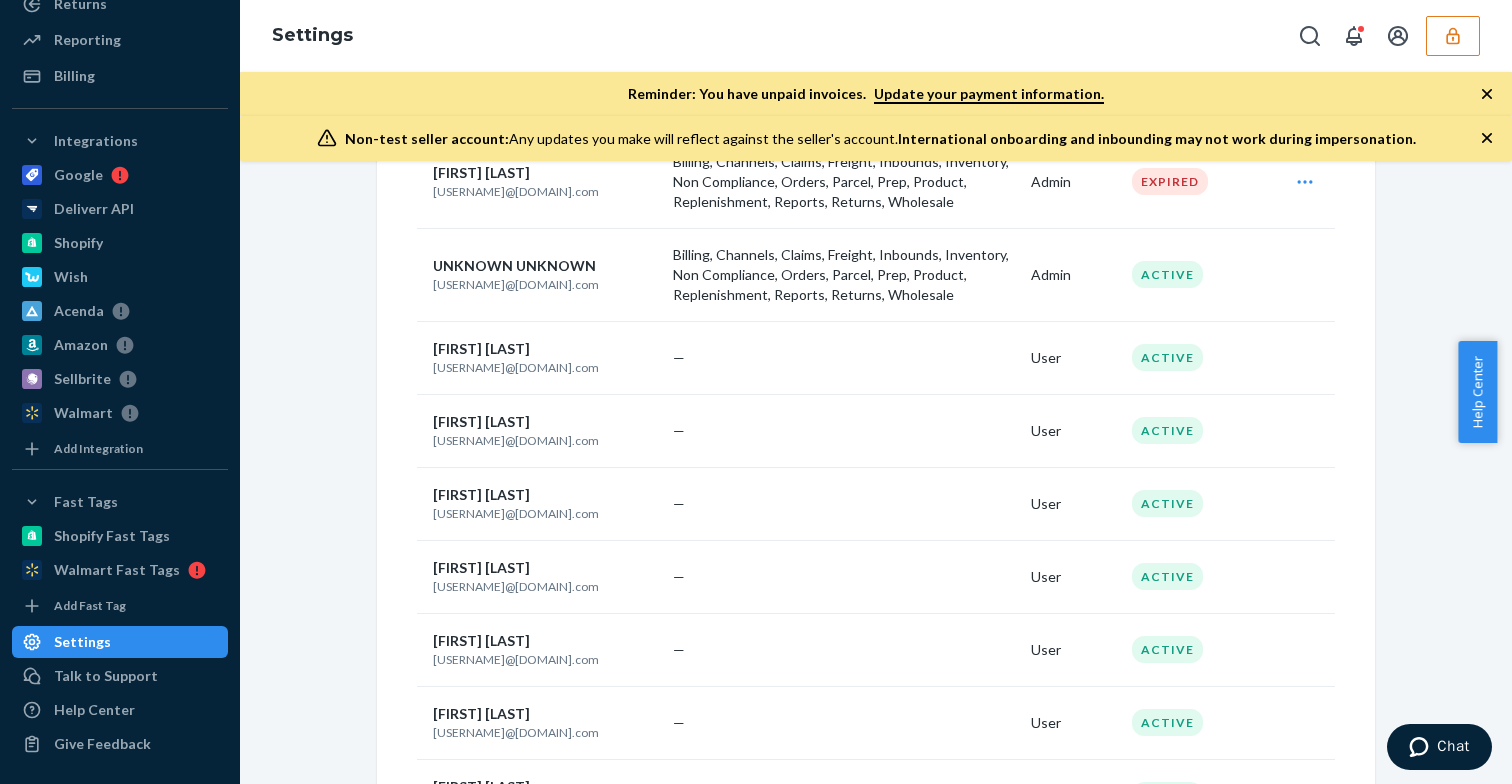scroll, scrollTop: 433, scrollLeft: 0, axis: vertical 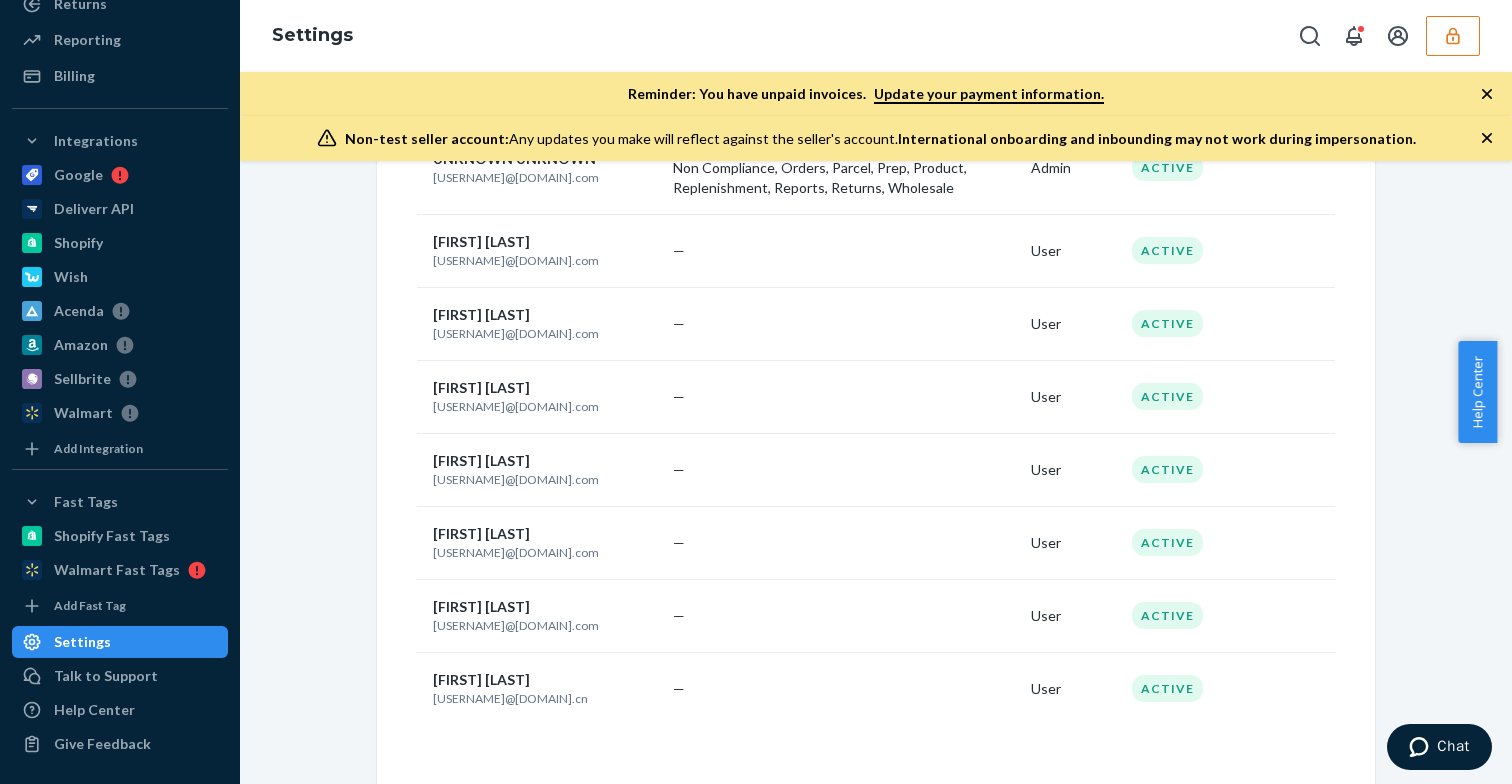click 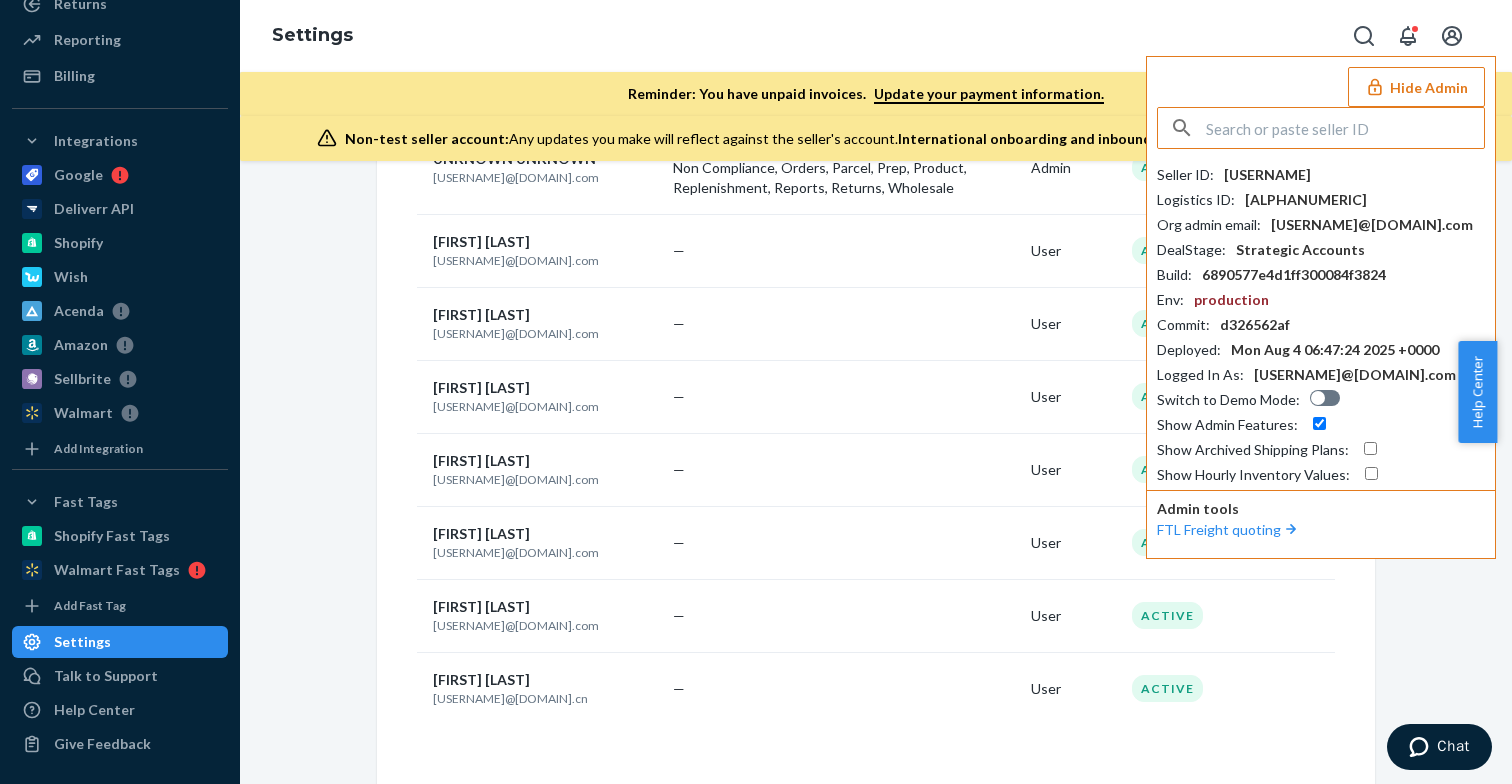 click at bounding box center (1345, 128) 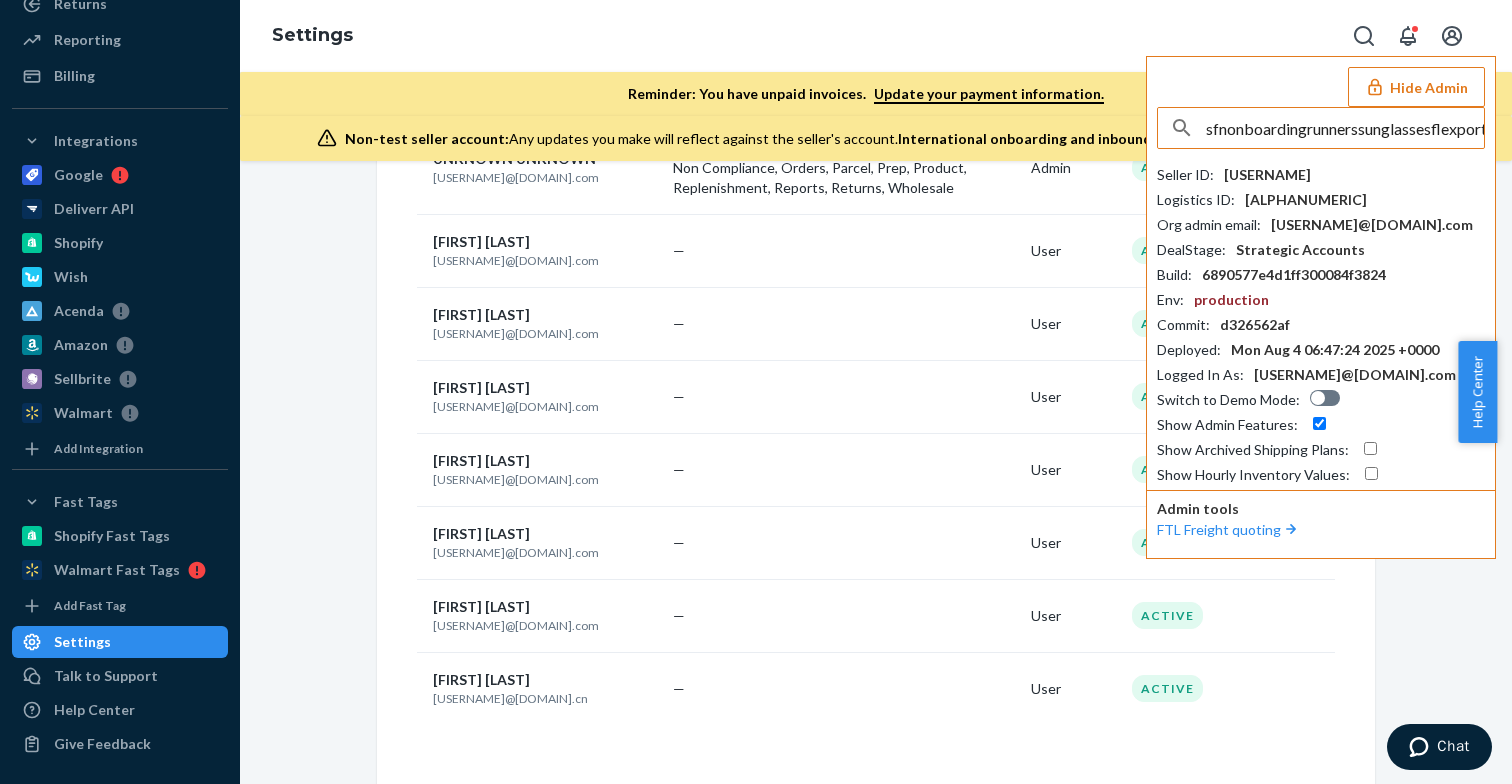 scroll, scrollTop: 0, scrollLeft: 37, axis: horizontal 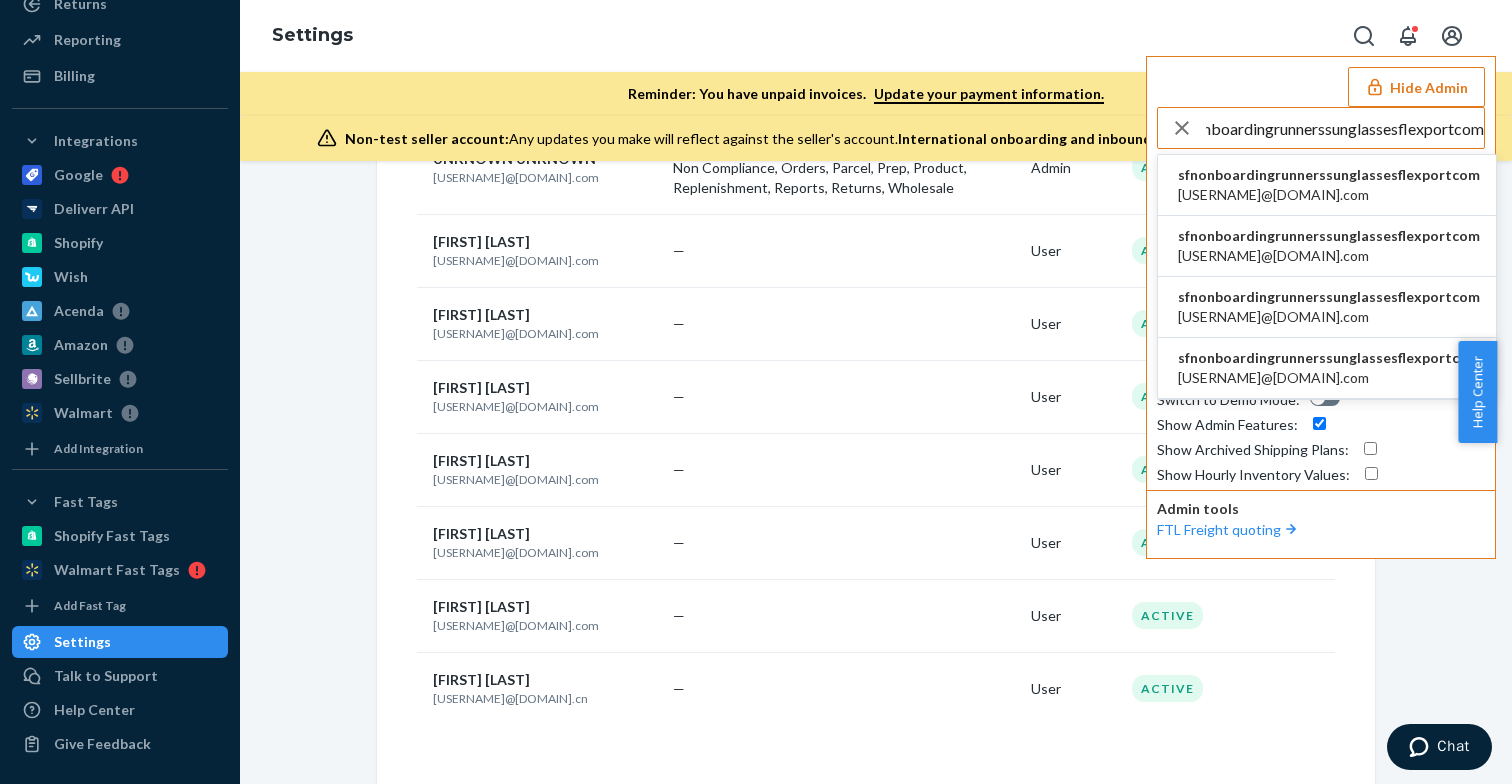 type on "sfnonboardingrunnerssunglassesflexportcom" 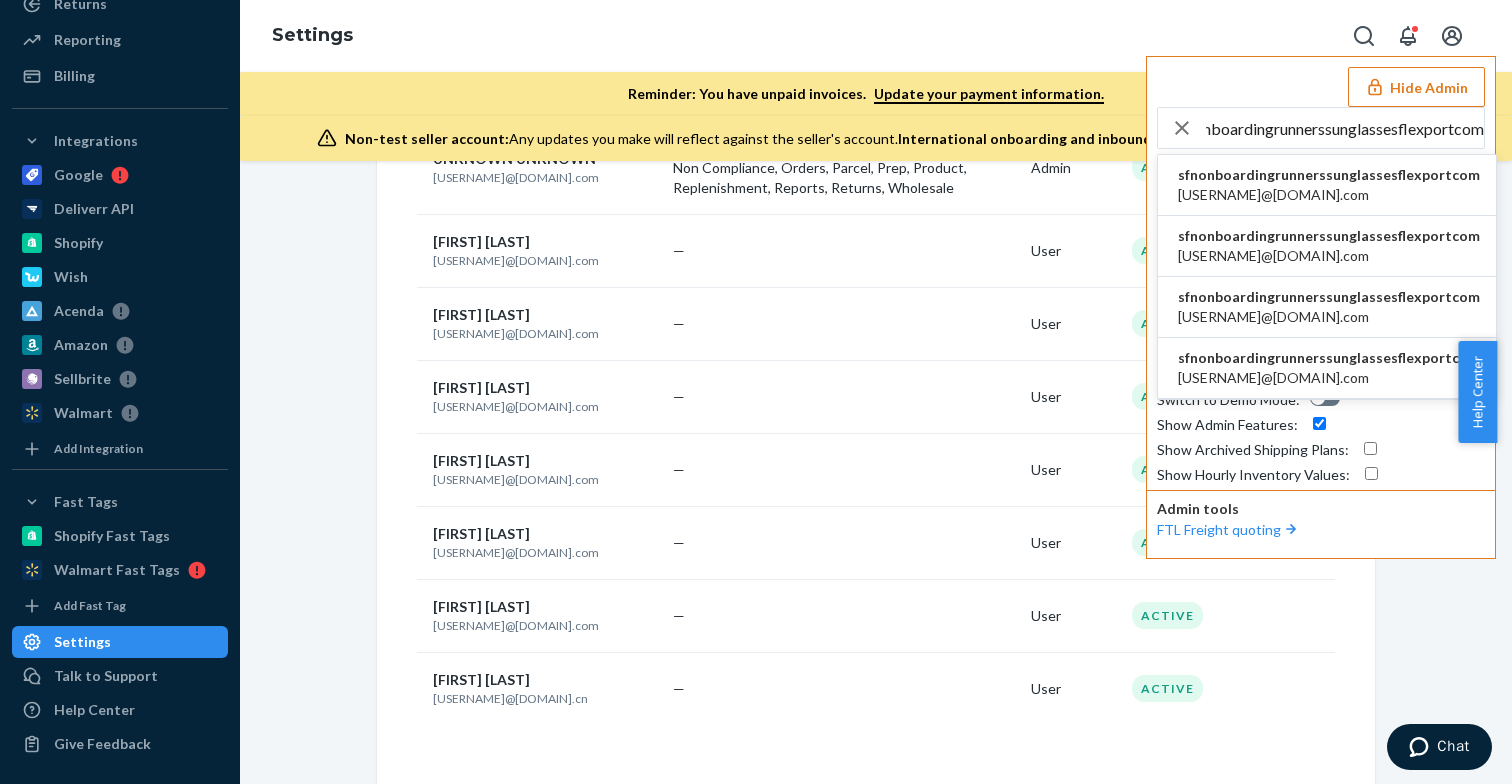 click on "[EMAIL]" at bounding box center [1329, 195] 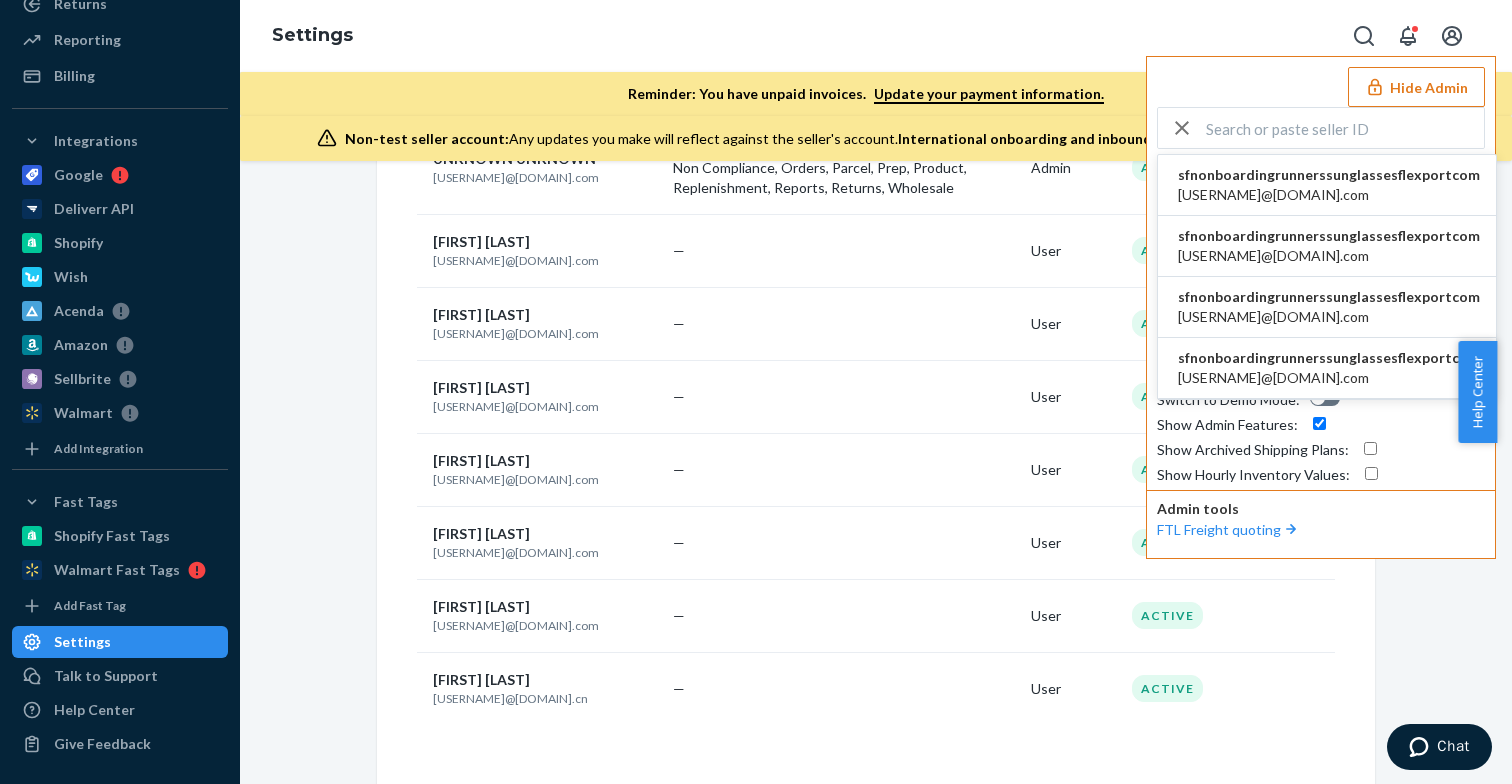 scroll, scrollTop: 0, scrollLeft: 0, axis: both 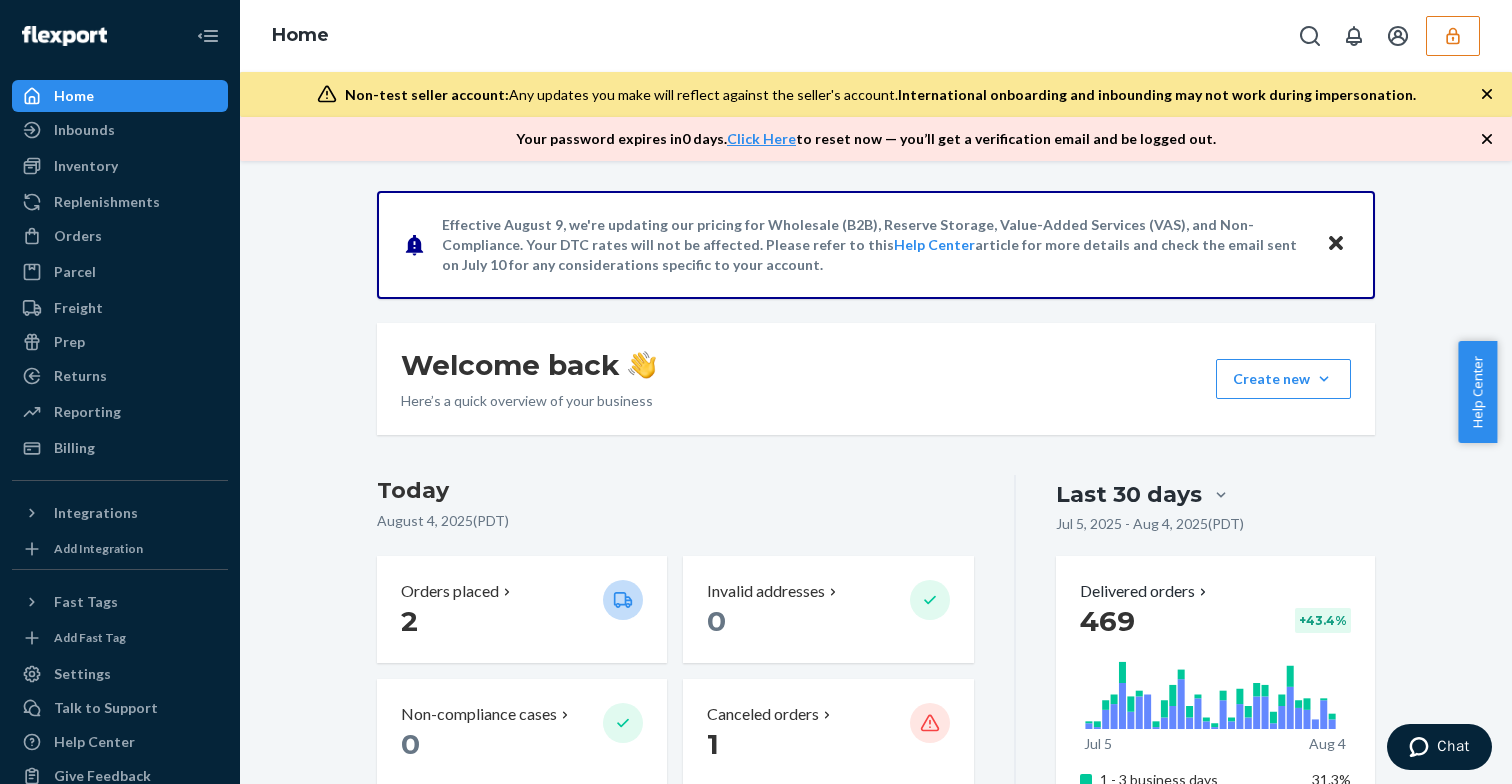 click at bounding box center (1385, 36) 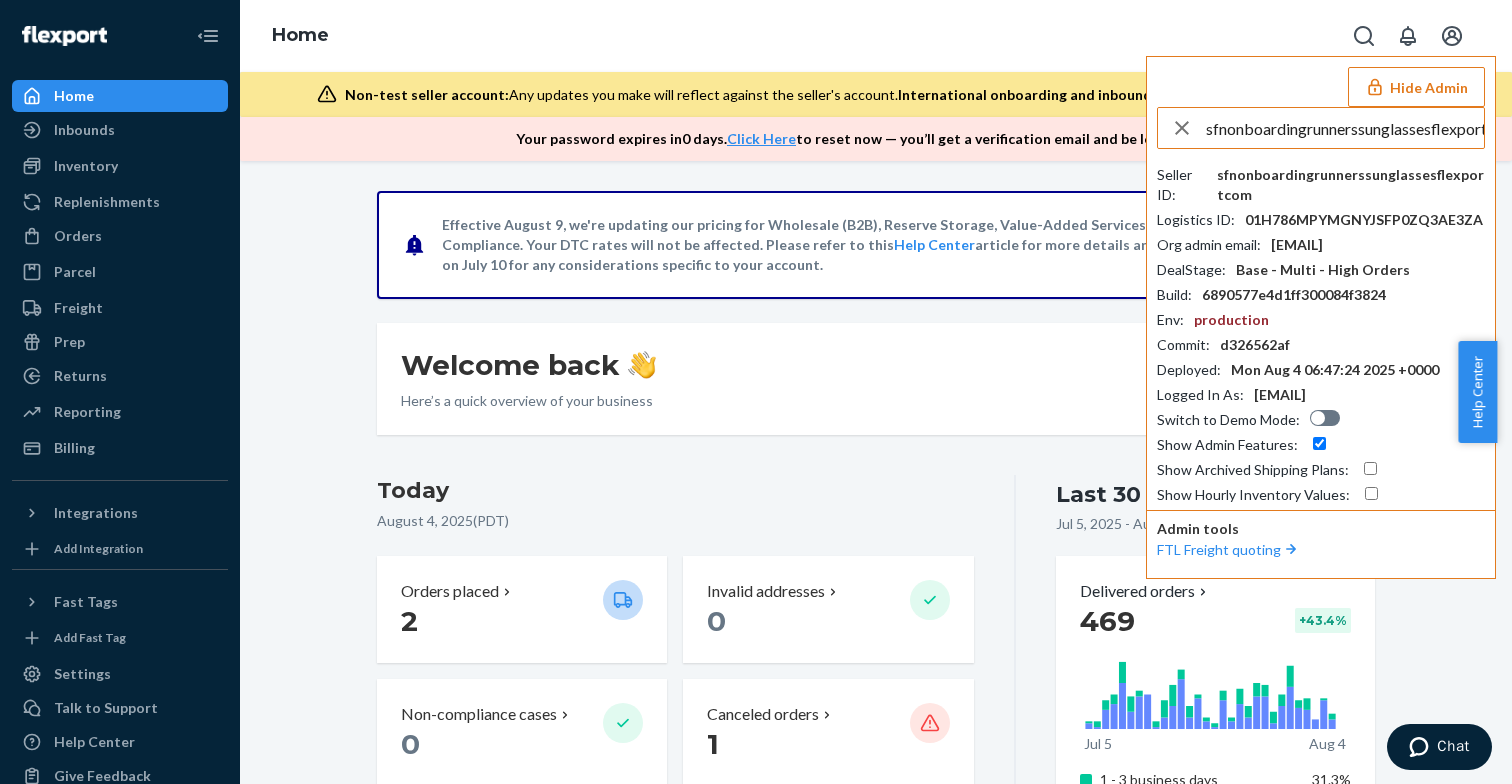 scroll, scrollTop: 0, scrollLeft: 37, axis: horizontal 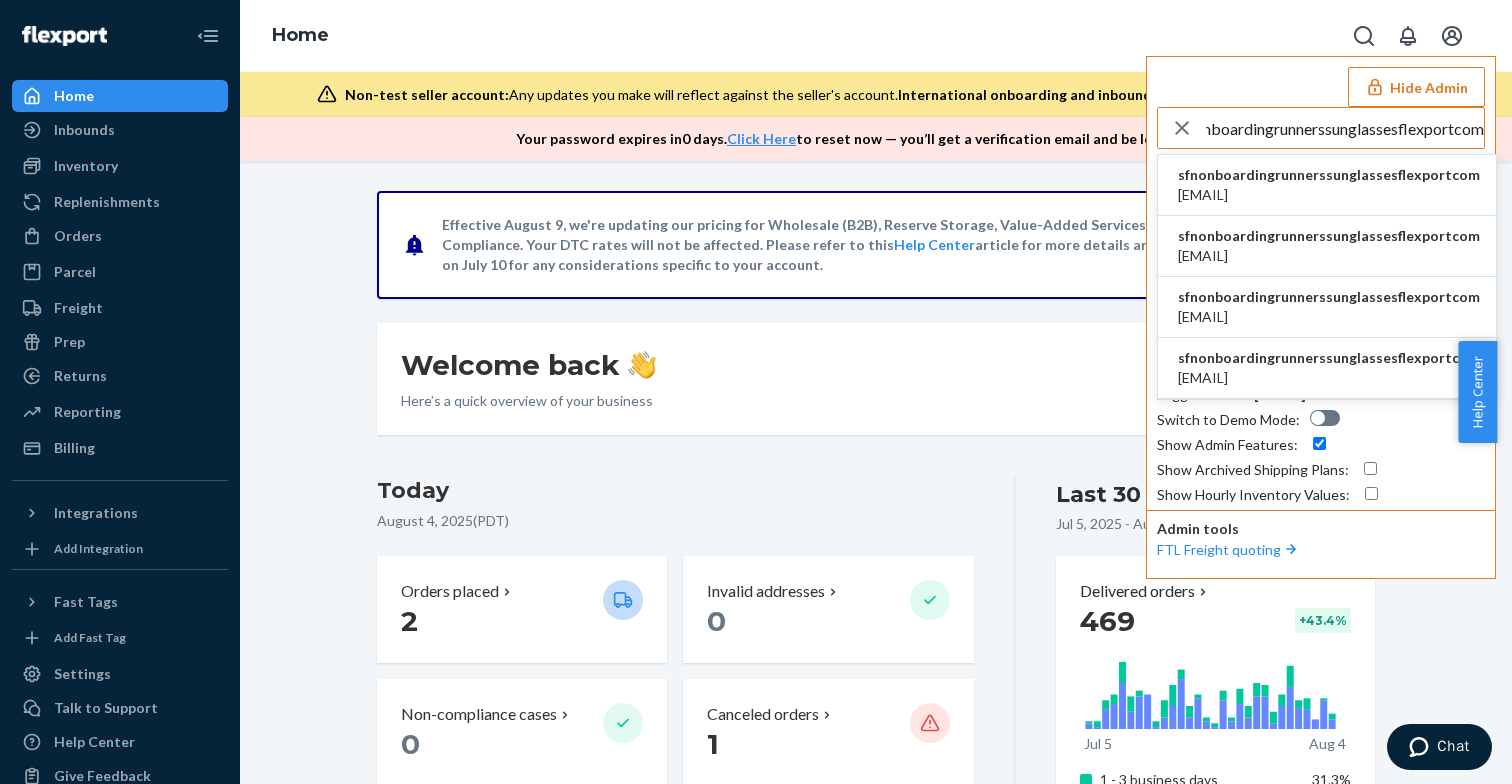 type on "sfnonboardingrunnerssunglassesflexportcom" 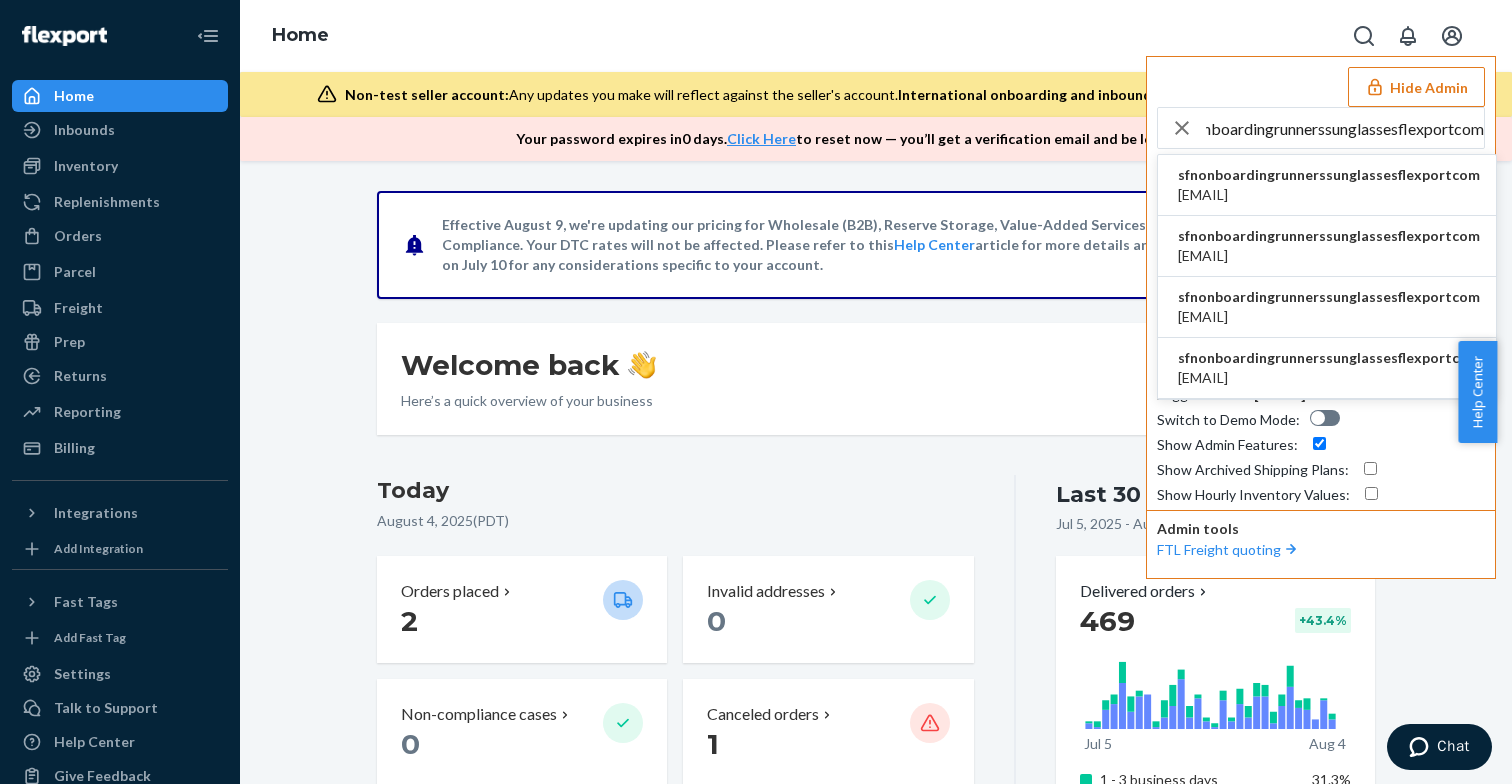 click on "[EMAIL]" at bounding box center [1329, 195] 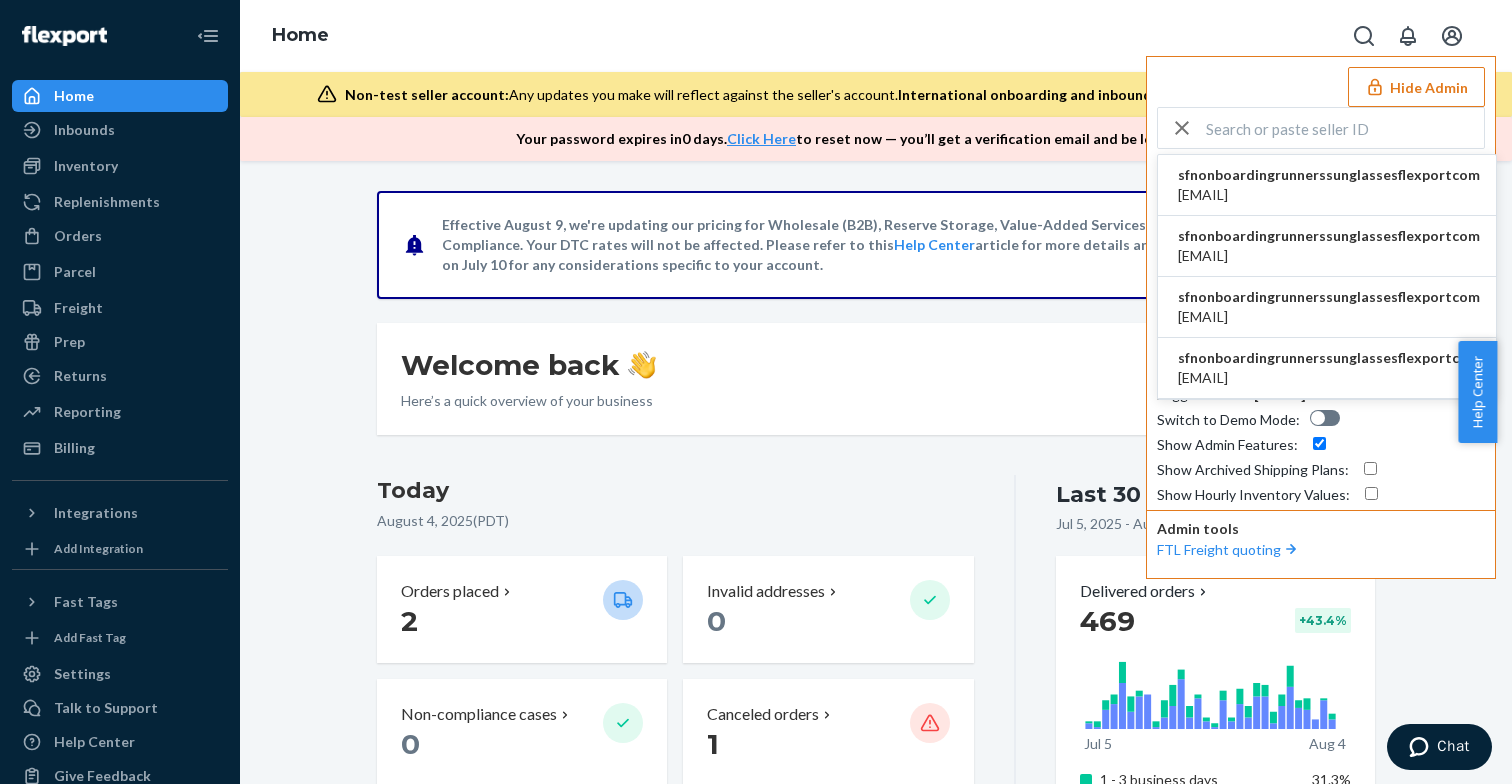 scroll, scrollTop: 0, scrollLeft: 0, axis: both 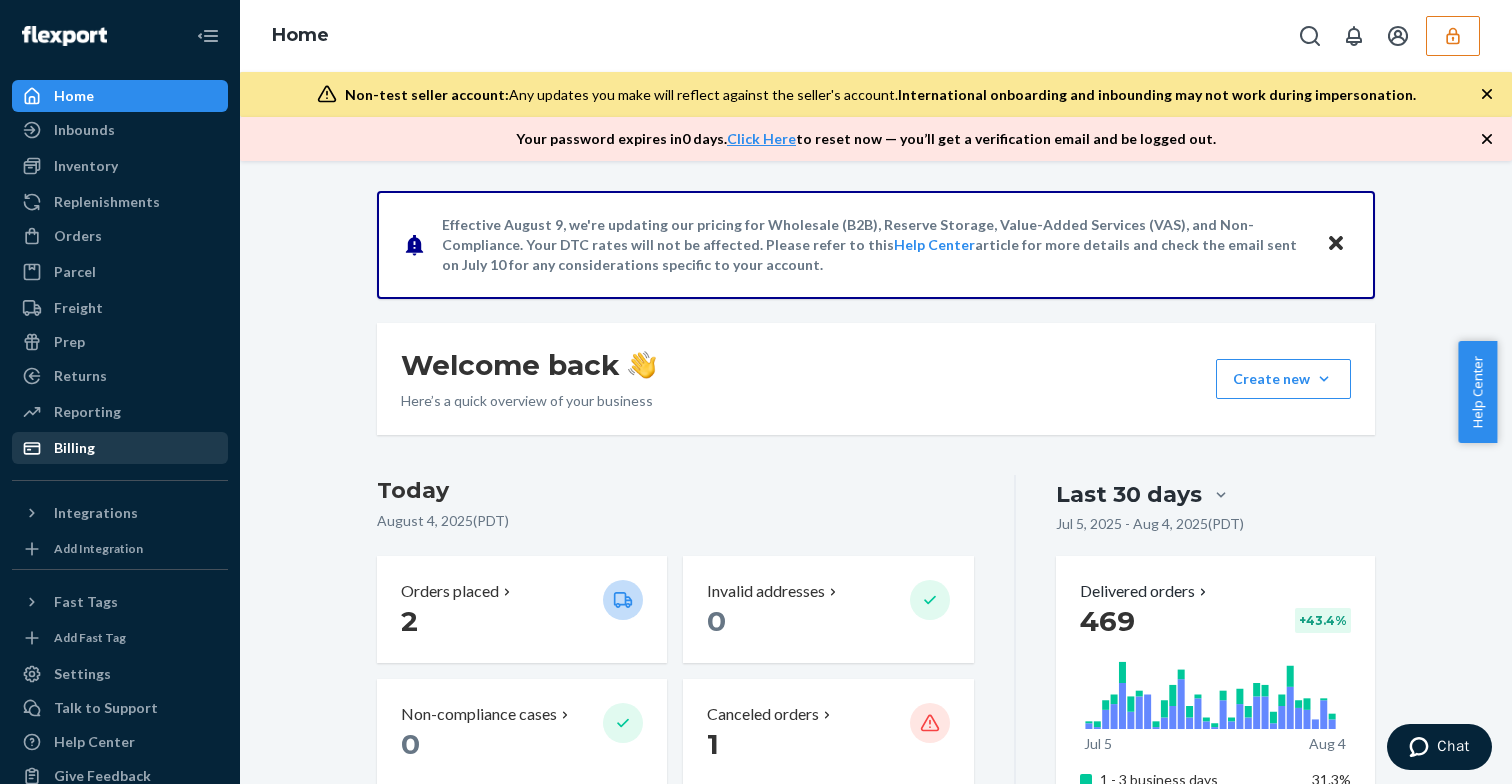 click on "Billing" at bounding box center [120, 448] 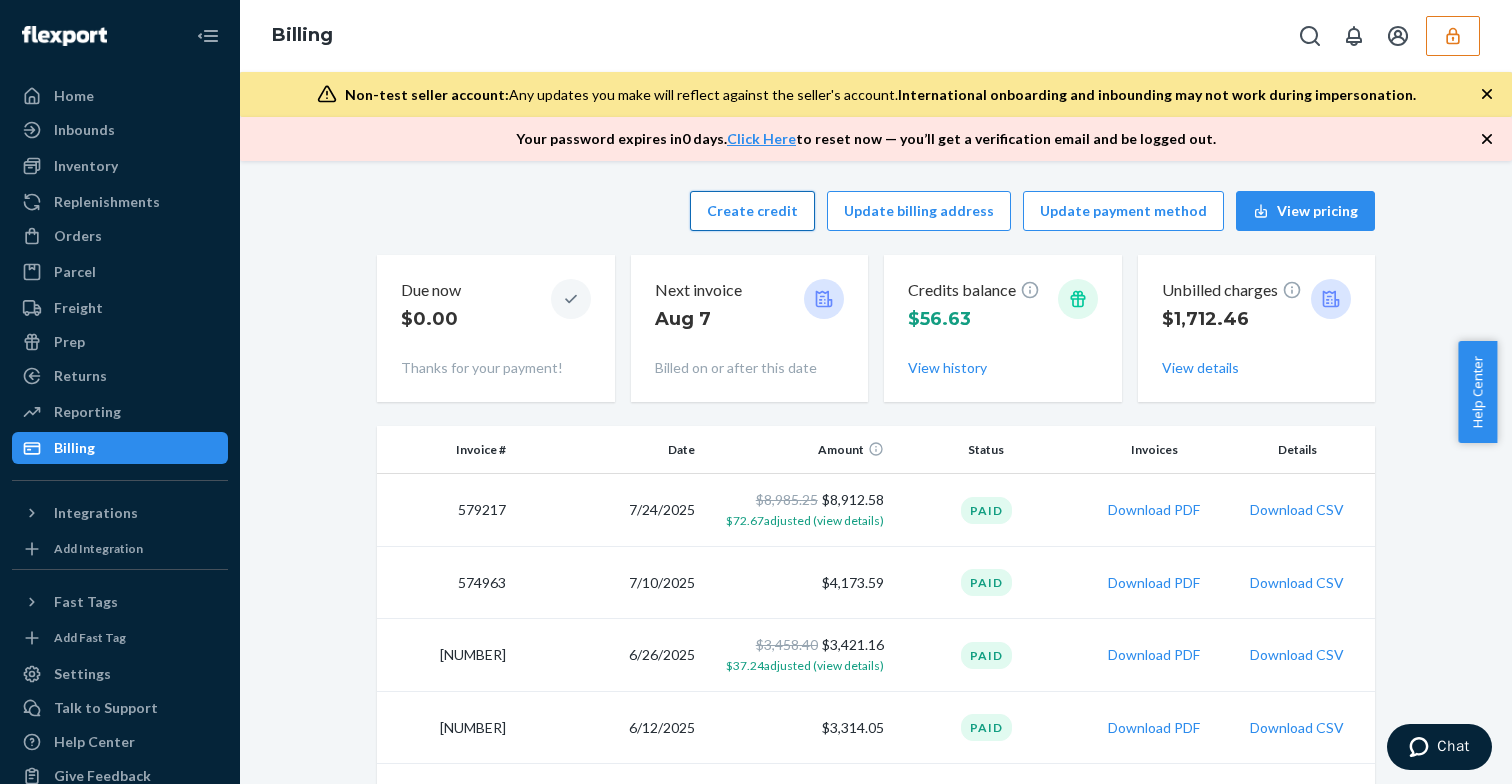 click on "Create credit" at bounding box center [752, 211] 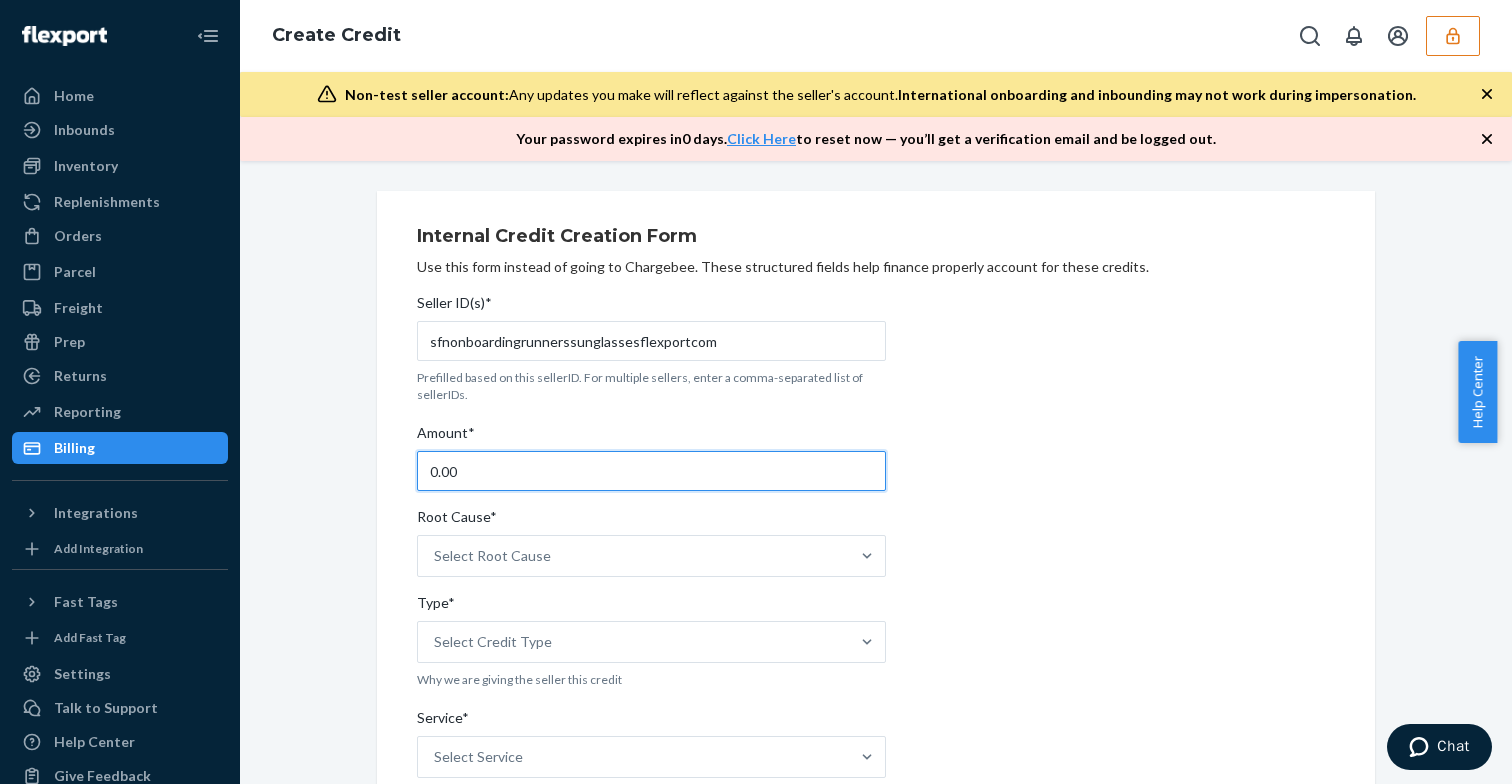 click on "0.00" at bounding box center [651, 471] 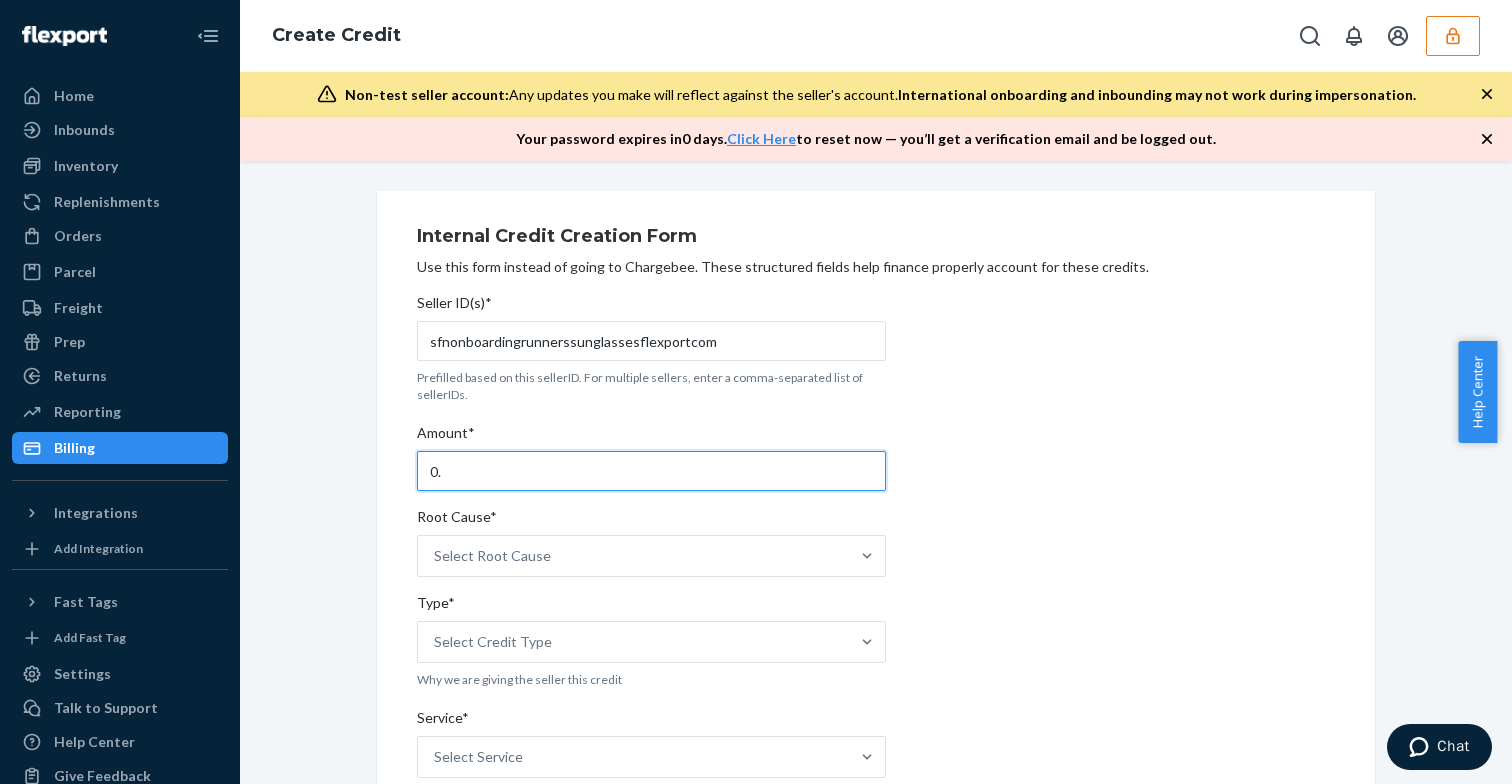 type on "0" 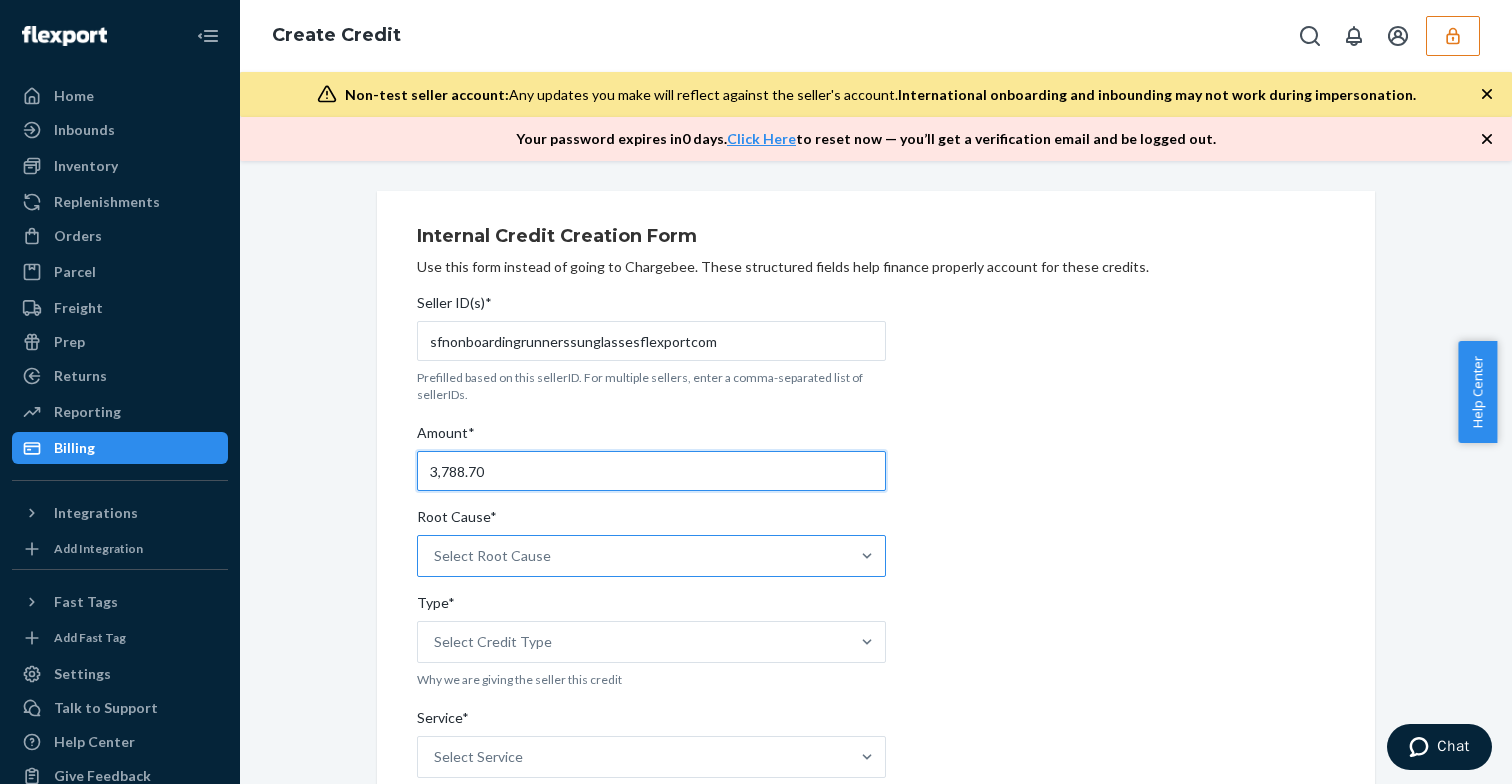 type on "3,788.70" 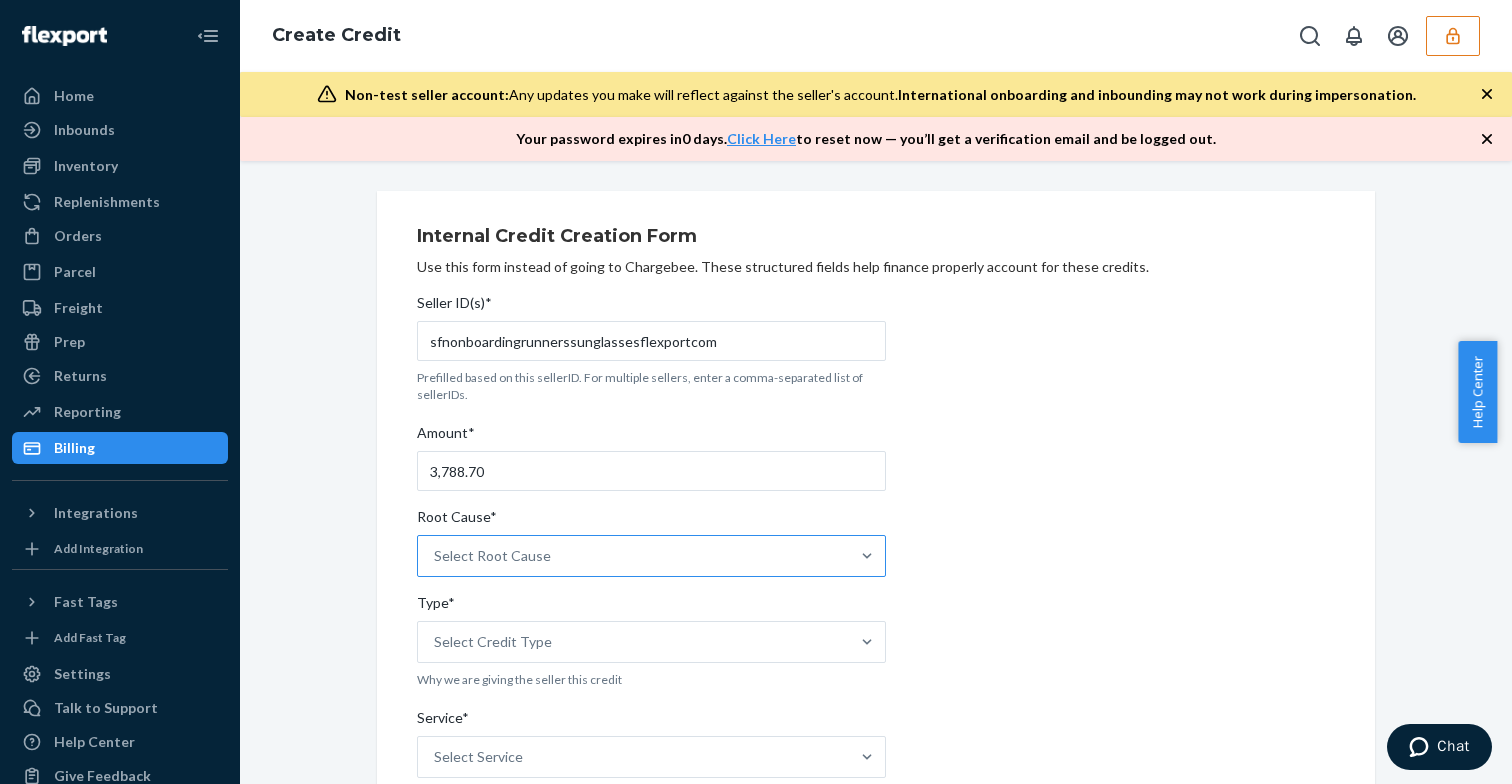 click on "Select Root Cause" at bounding box center (633, 556) 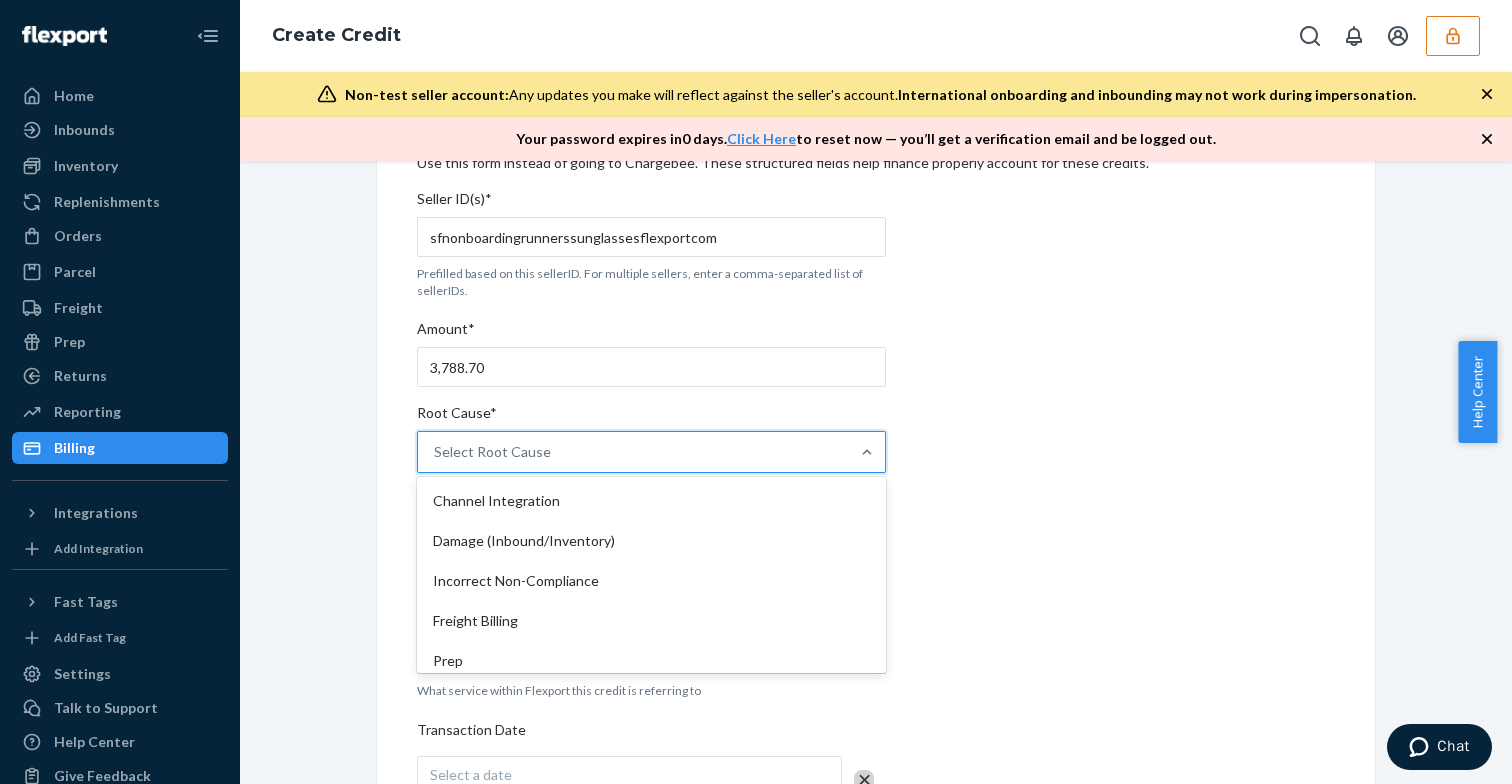scroll, scrollTop: 114, scrollLeft: 0, axis: vertical 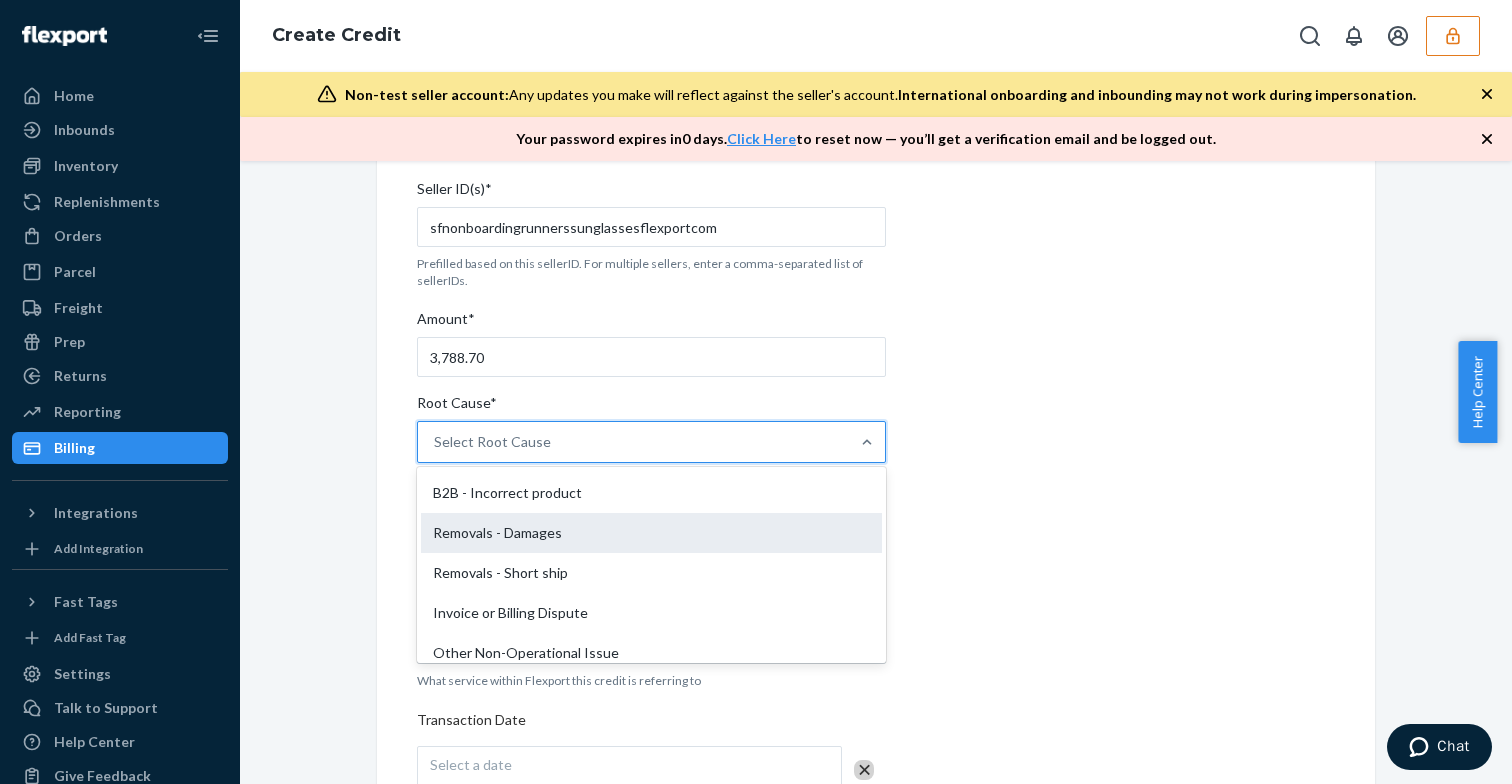 click on "Removals - Damages" at bounding box center [651, 533] 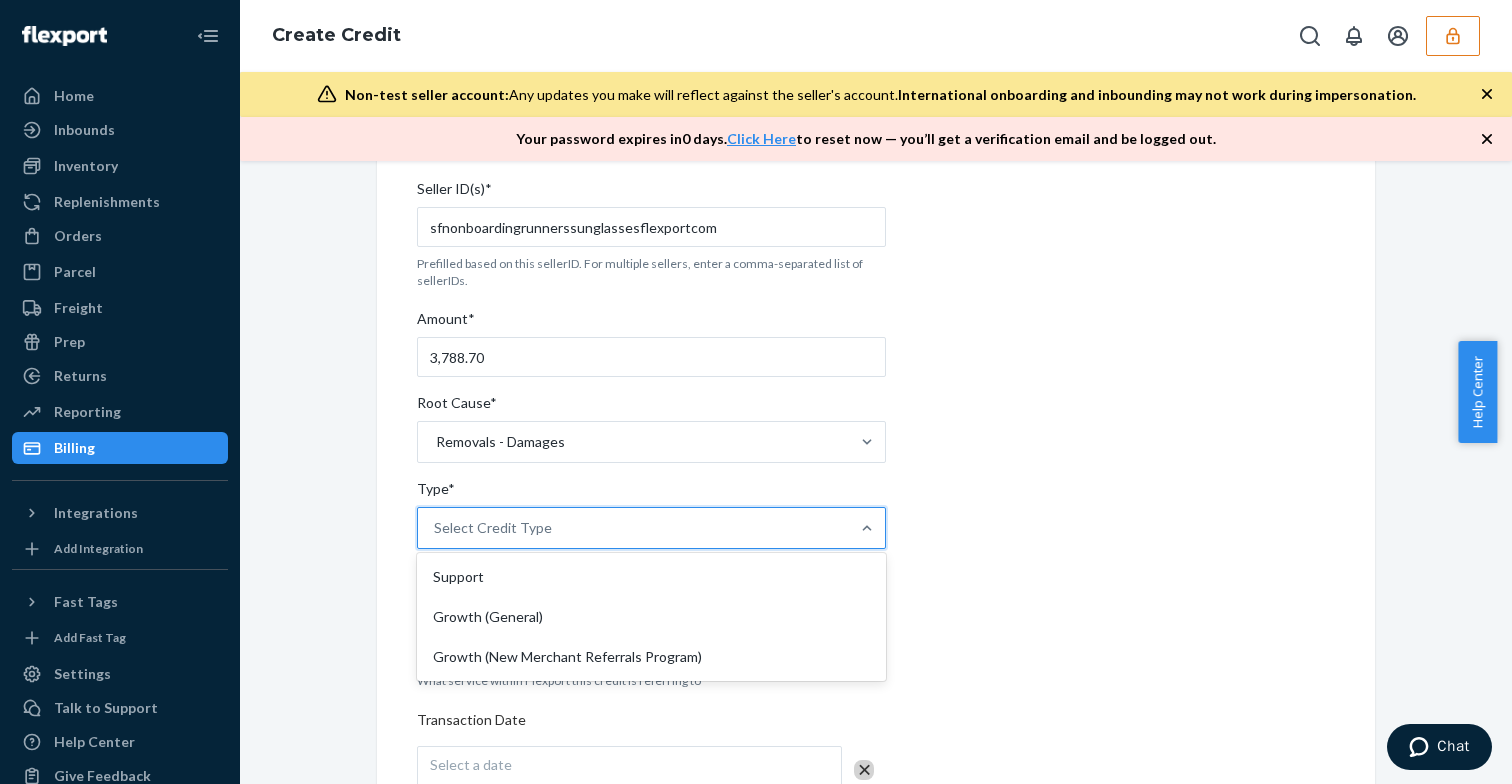 click on "Select Credit Type" at bounding box center (493, 528) 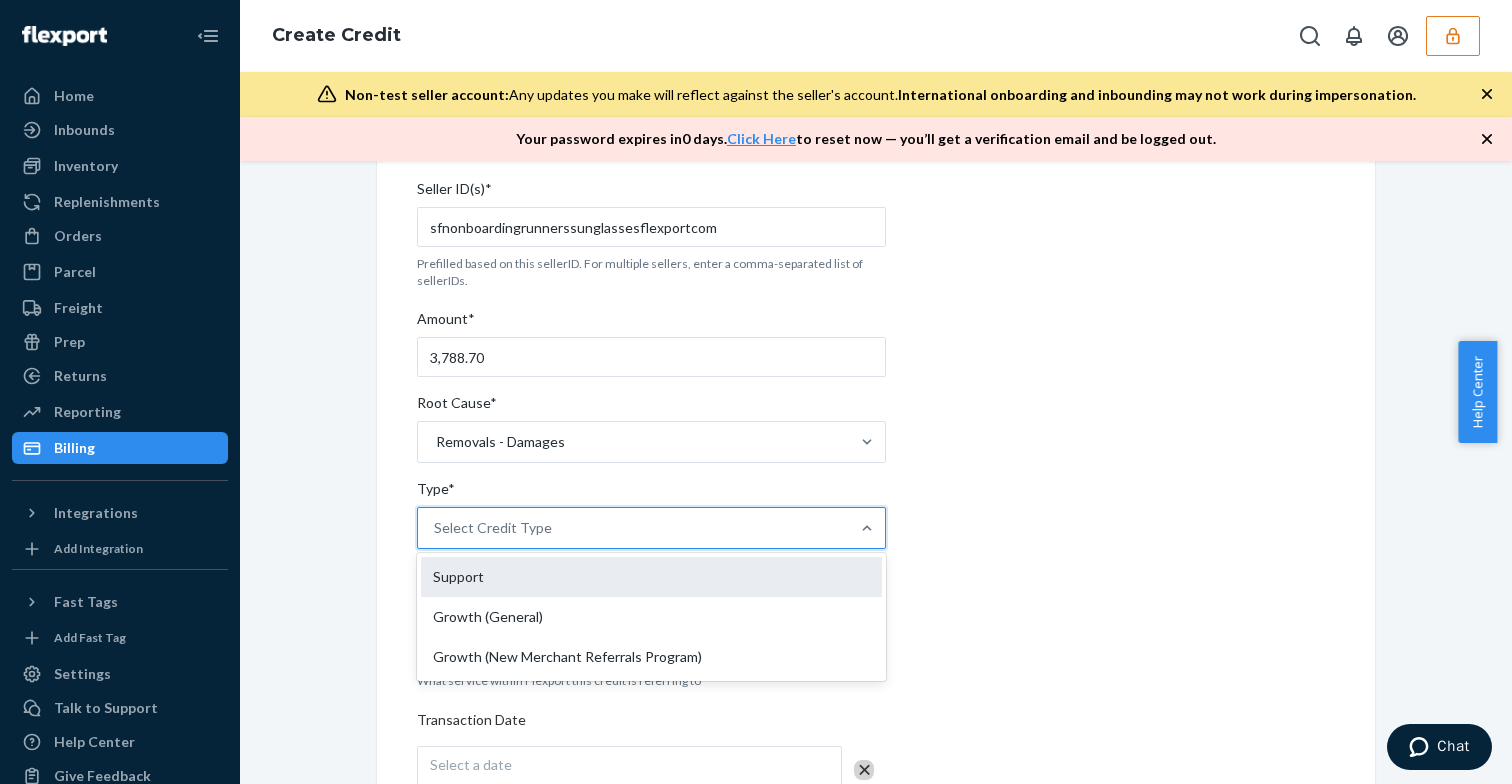 click on "Support" at bounding box center [651, 577] 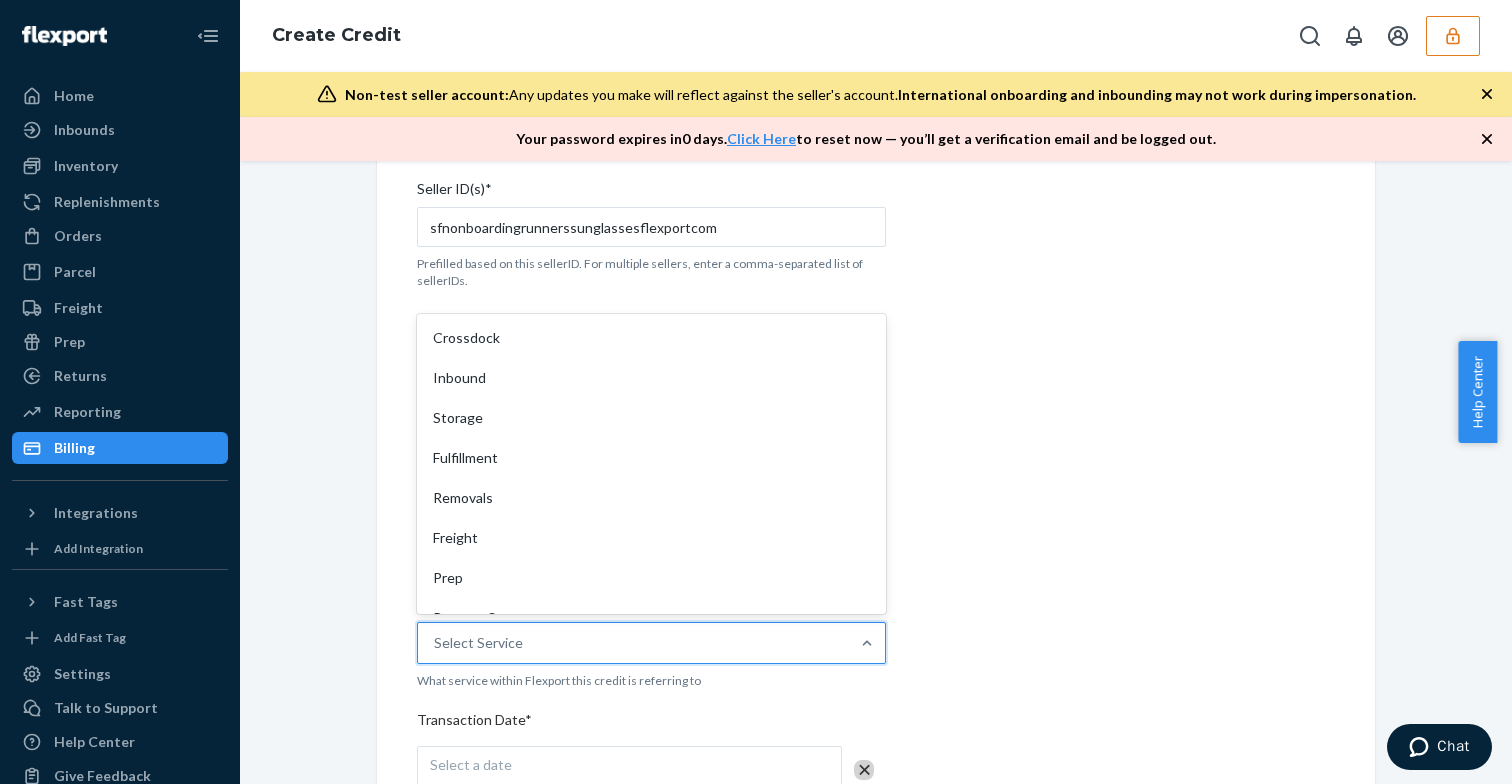 click on "Select Service" at bounding box center [633, 643] 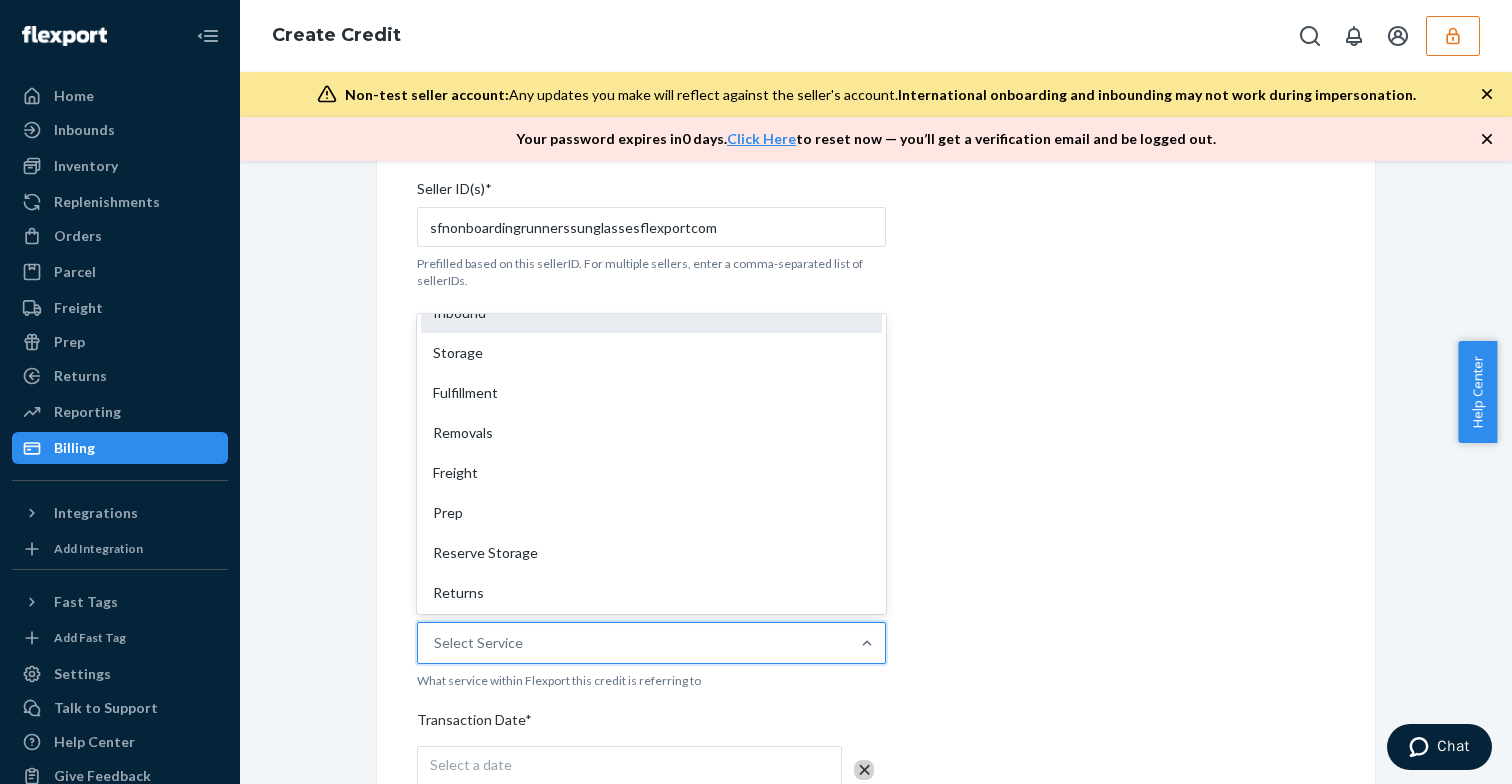 scroll, scrollTop: 74, scrollLeft: 0, axis: vertical 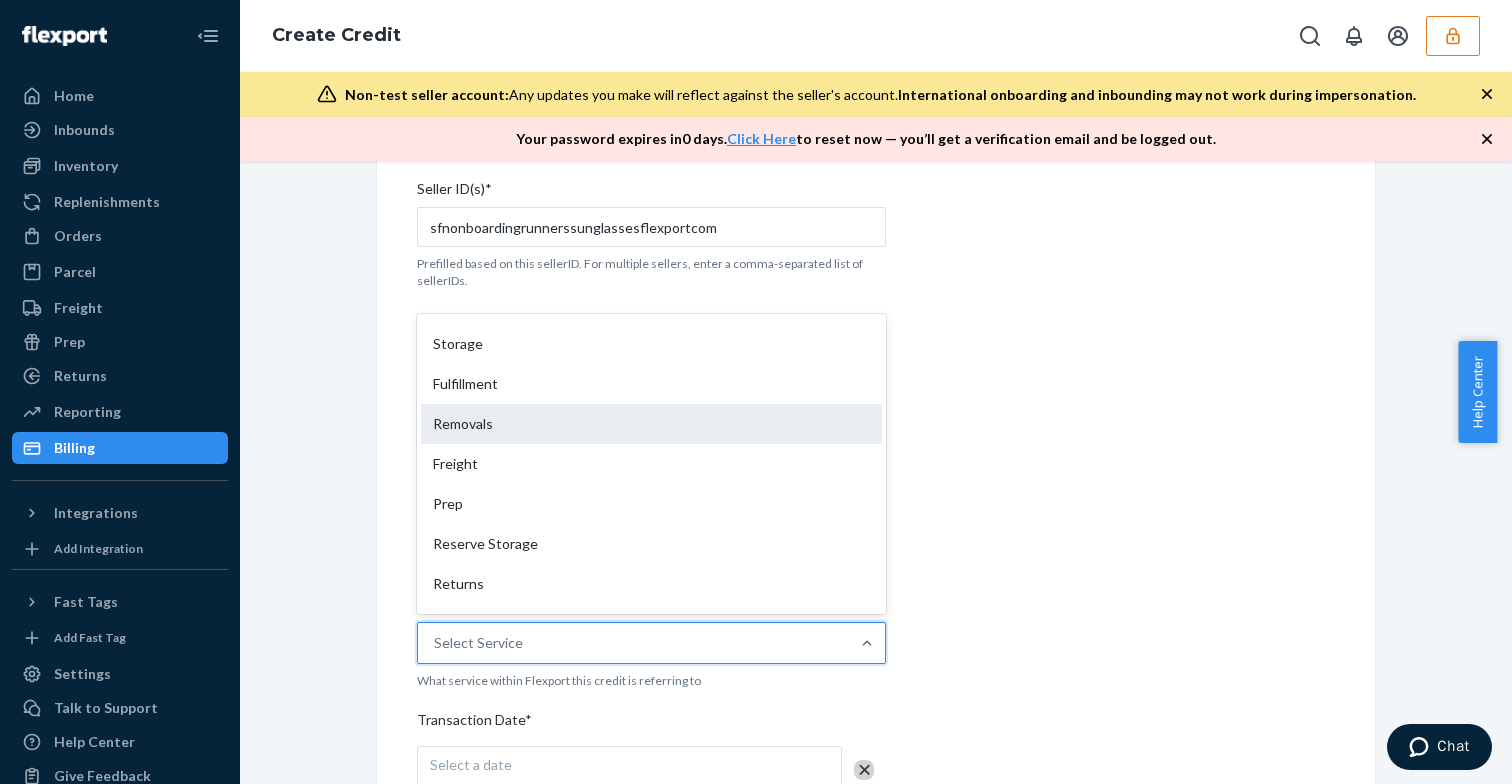 click on "Removals" at bounding box center (651, 424) 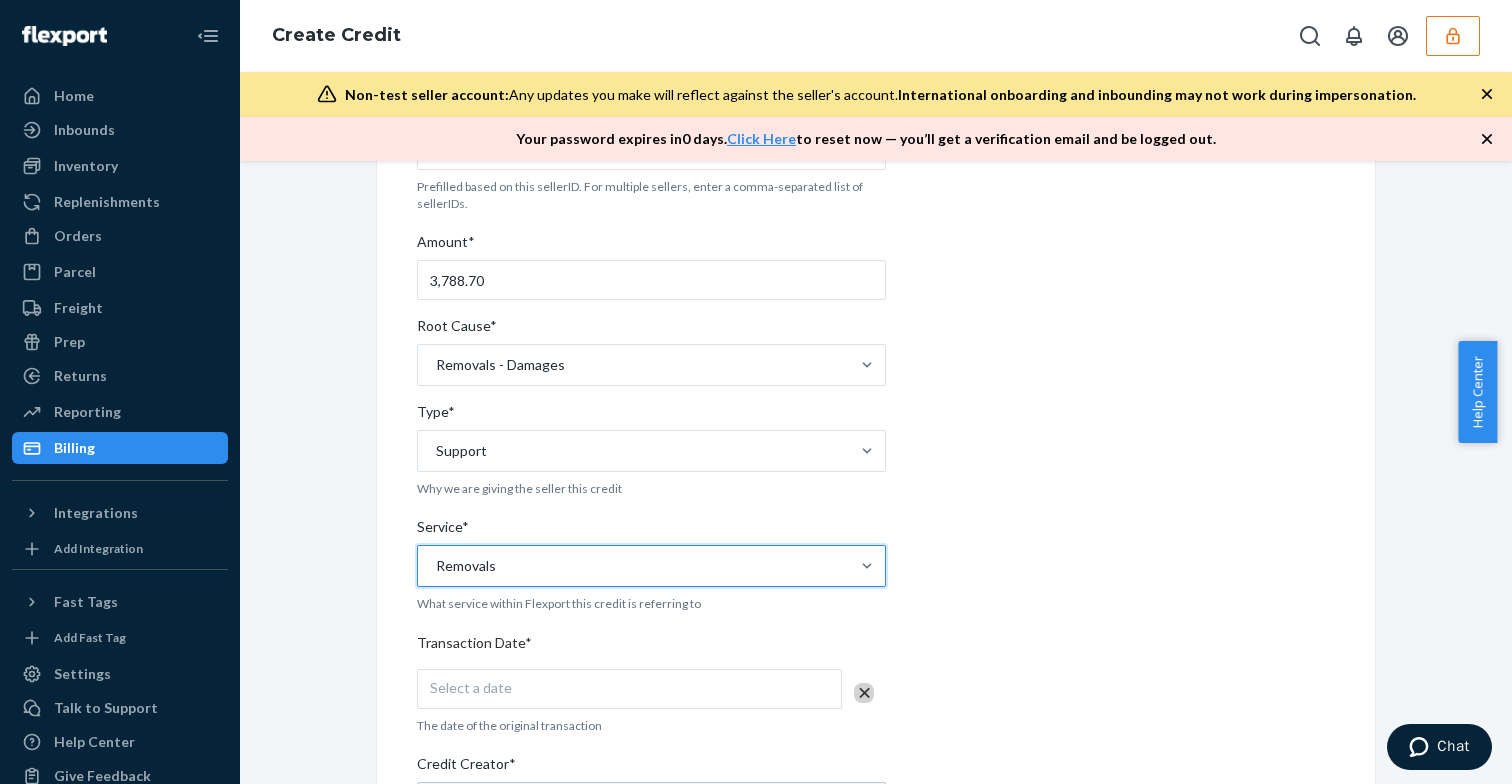 scroll, scrollTop: 194, scrollLeft: 0, axis: vertical 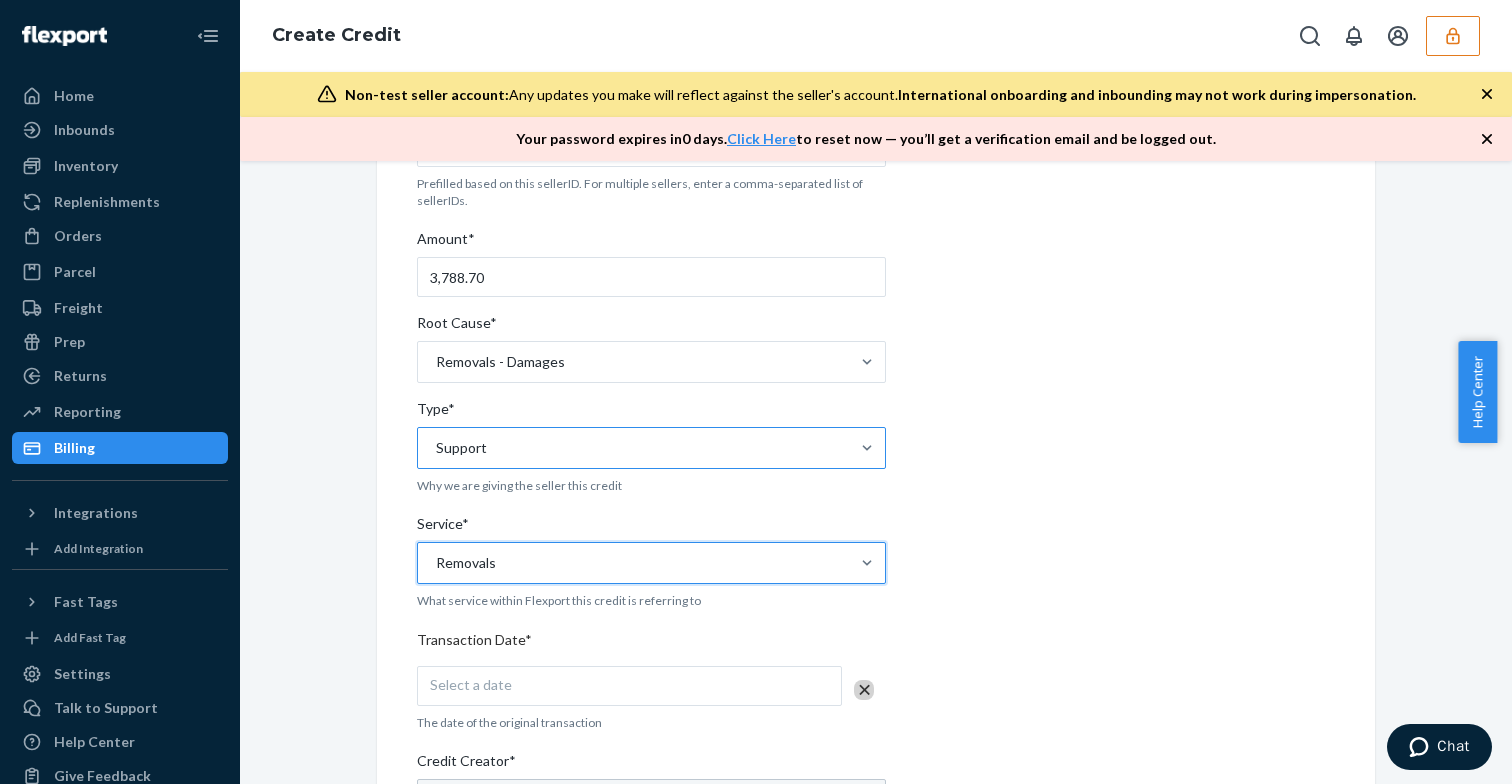 click on "Support" at bounding box center (633, 448) 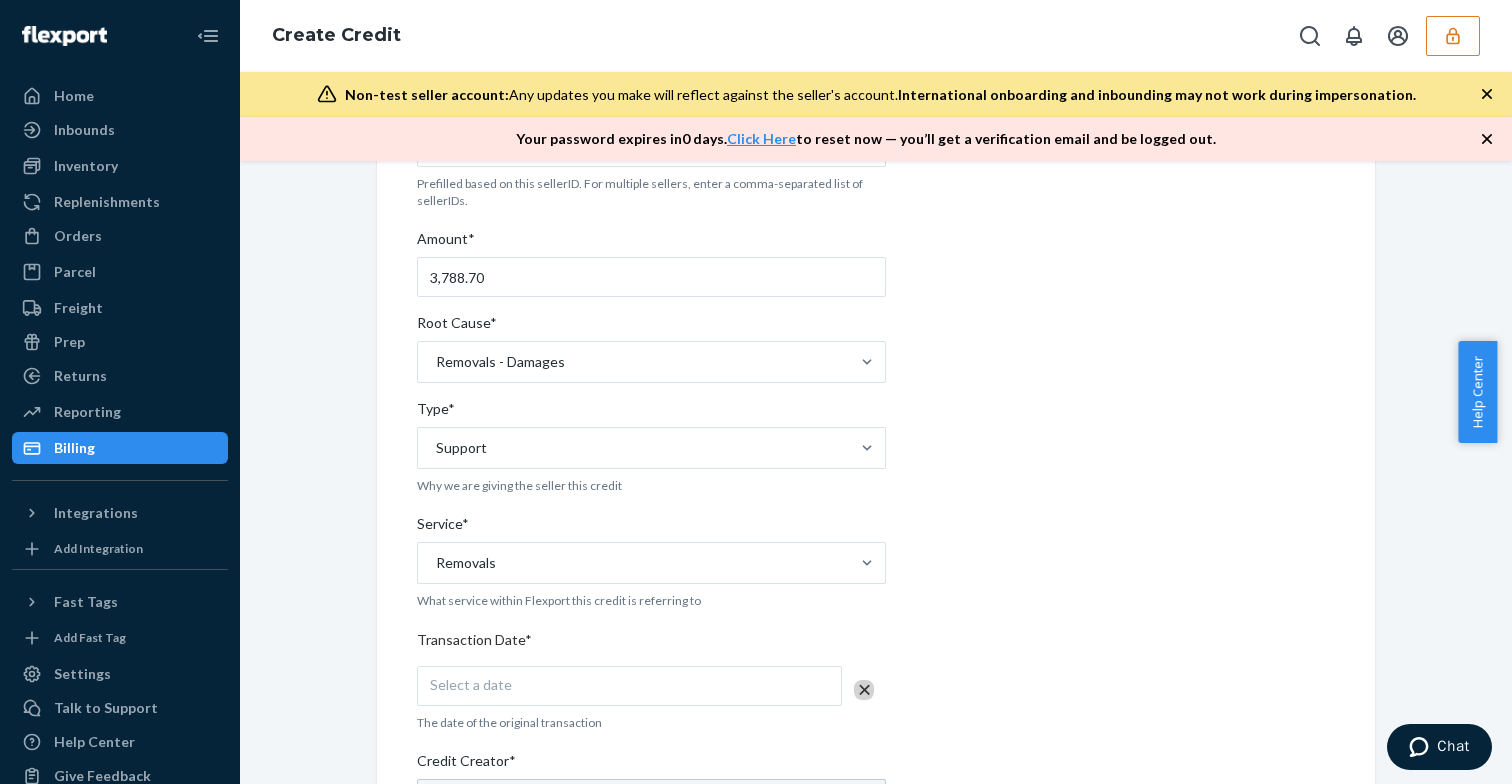 click on "Internal Credit Creation Form Use this form instead of going to Chargebee. These structured fields help finance properly account for these credits. Seller ID(s)* sfnonboardingrunnerssunglassesflexportcom Prefilled based on this sellerID. For multiple sellers, enter a comma-separated list of sellerIDs. Amount* 3,788.70 Root Cause* Removals - Damages Type* Support Why we are giving the seller this credit Service* Removals What service within Flexport this credit is referring to Transaction Date* Select a date The date of the original transaction Credit Creator* c-erazo@flexport.com Who is creating the credit (you) Support Ticket ID The Zendesk ticket ID this credit refers to (if applicable) Description* Description Format: Support-[ZD Ticket ID]-[Root Cause] Comment Internal comment. Not visible by the customer. Max 500 characters. Submit" at bounding box center [876, 636] 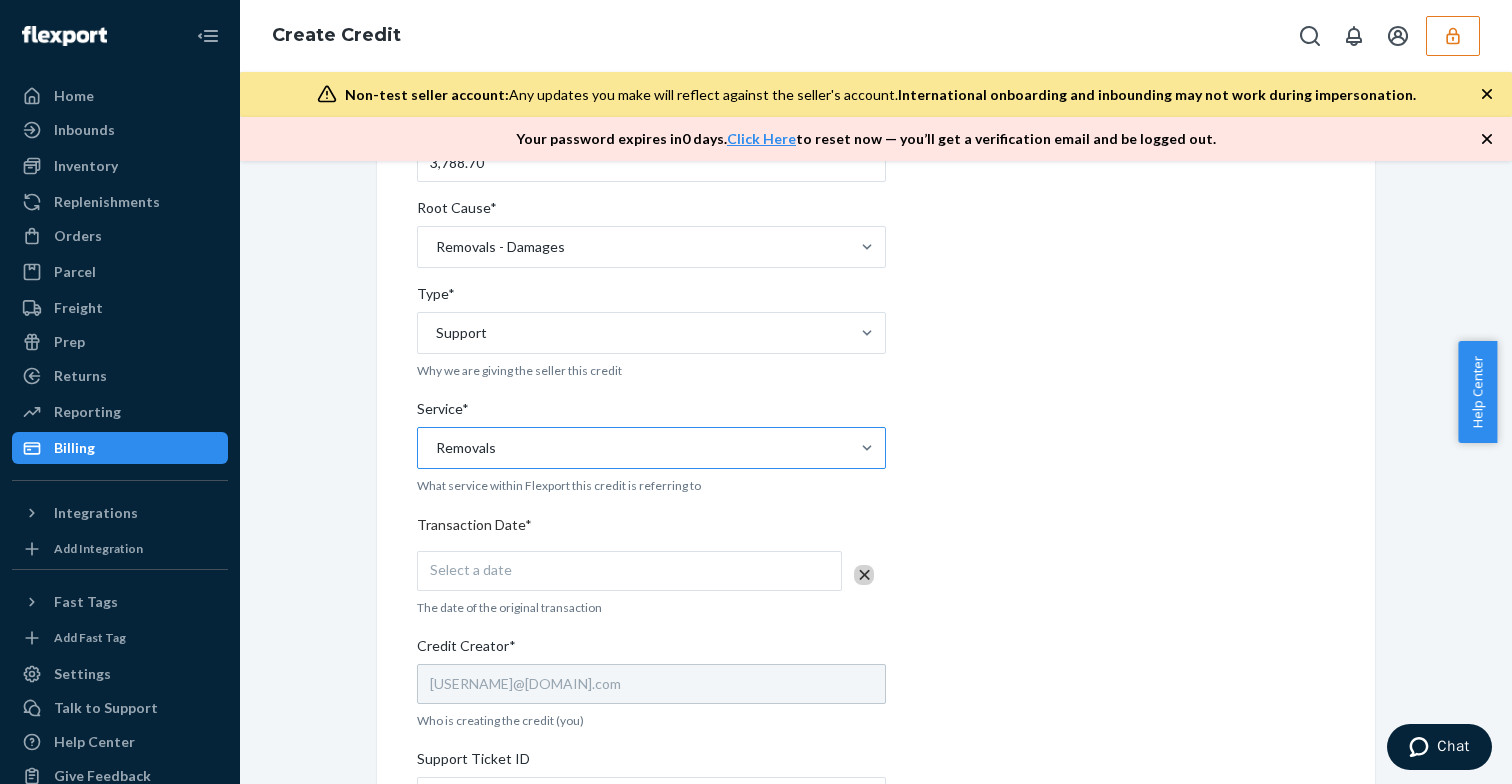 scroll, scrollTop: 312, scrollLeft: 0, axis: vertical 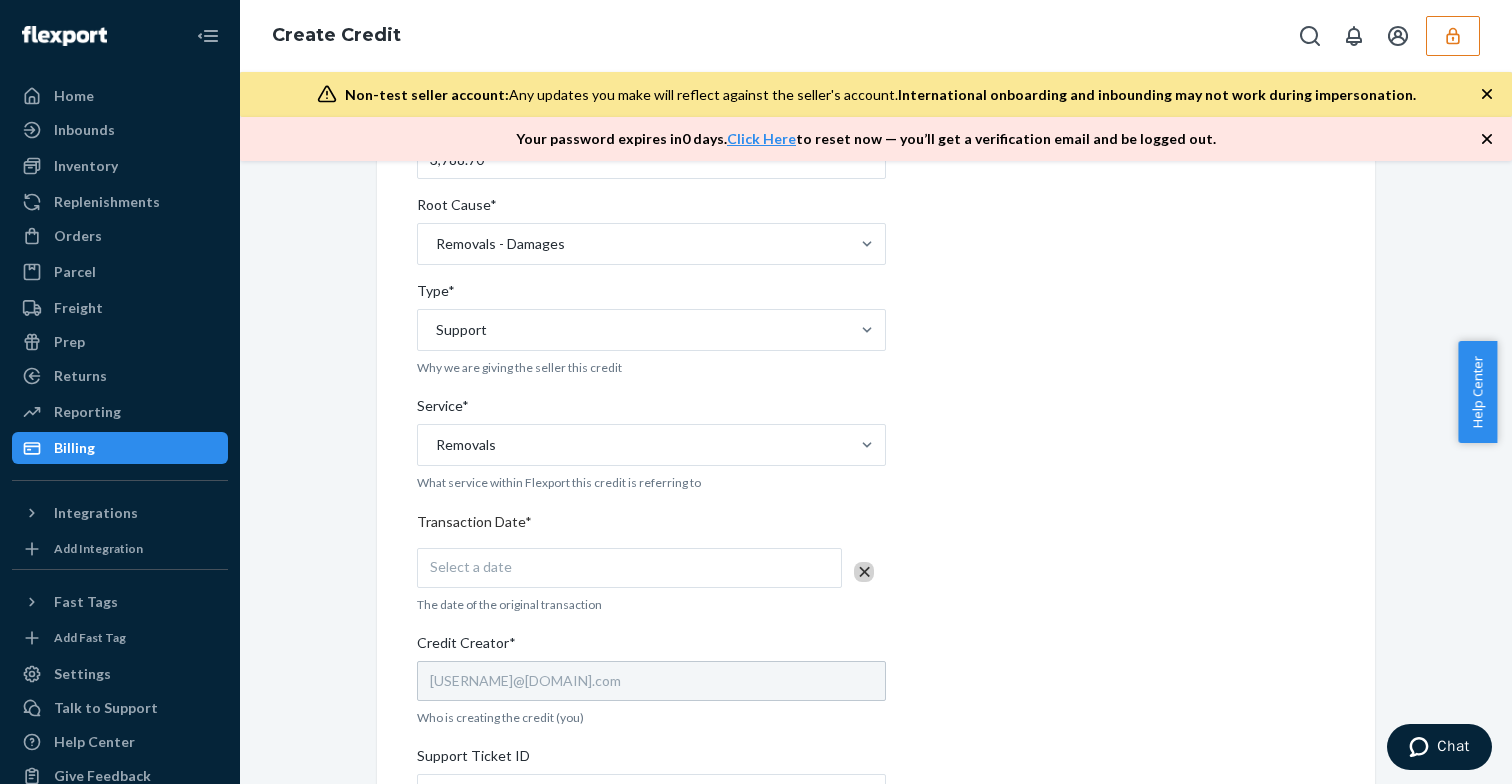 click on "Select a date" at bounding box center [629, 568] 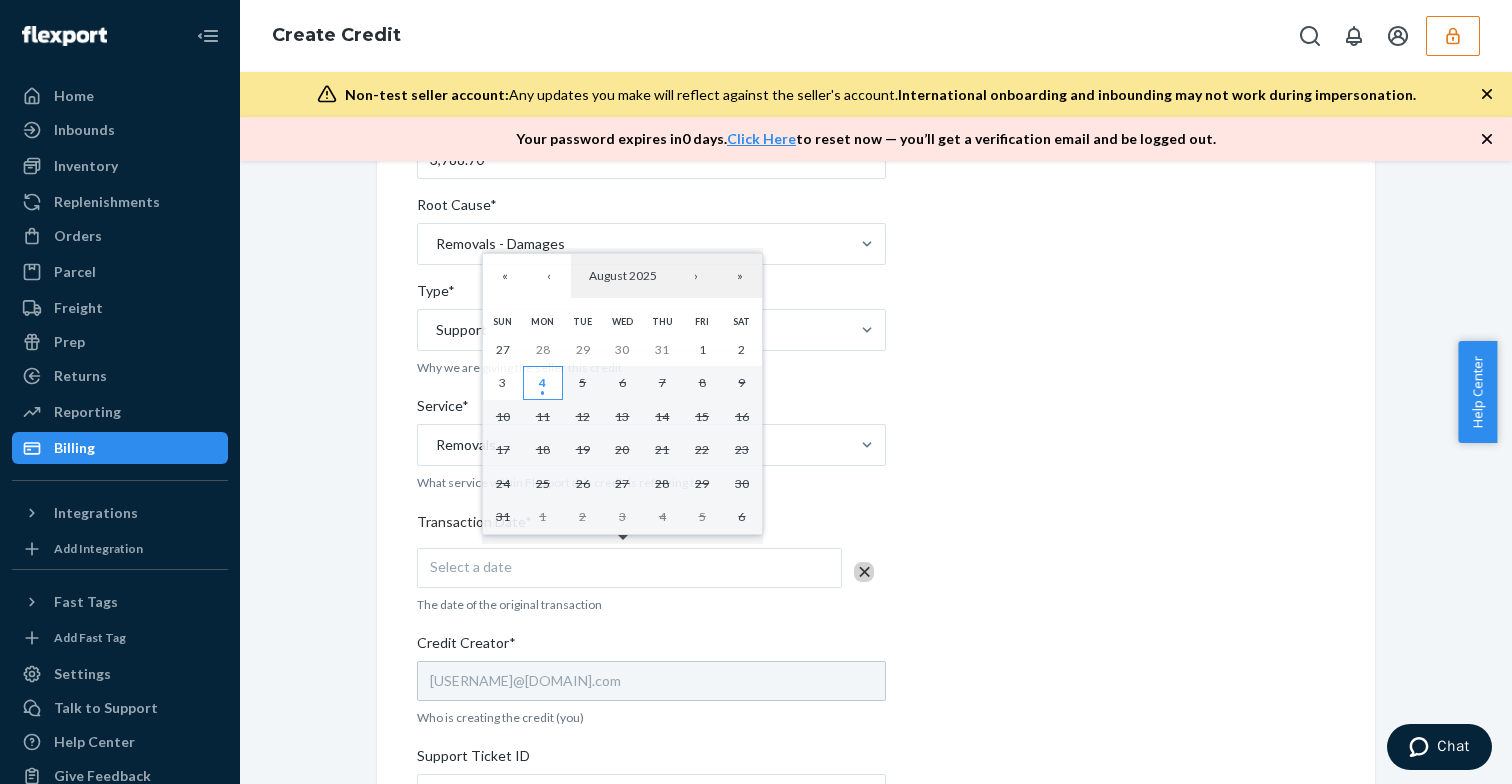 click on "4" at bounding box center [543, 383] 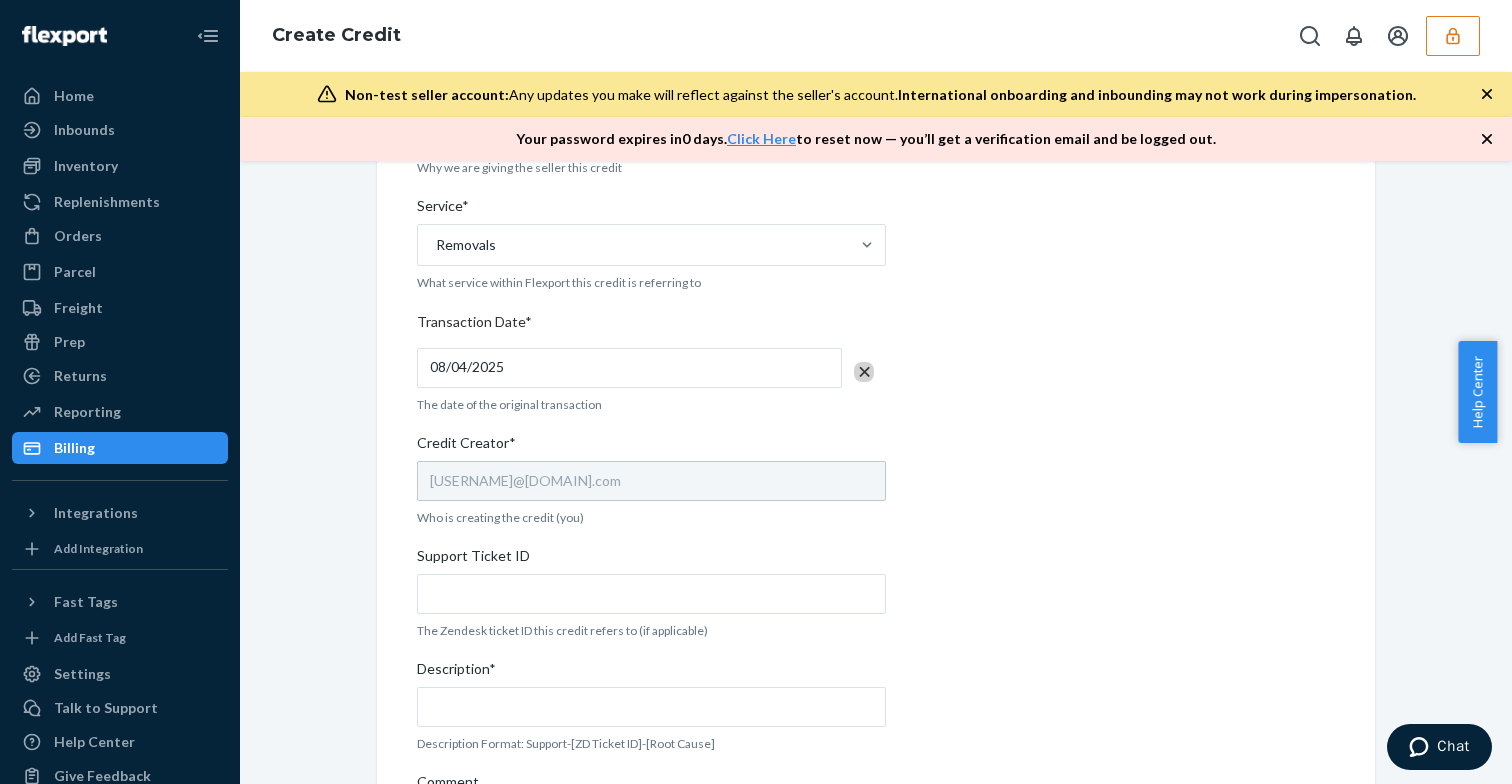 scroll, scrollTop: 522, scrollLeft: 0, axis: vertical 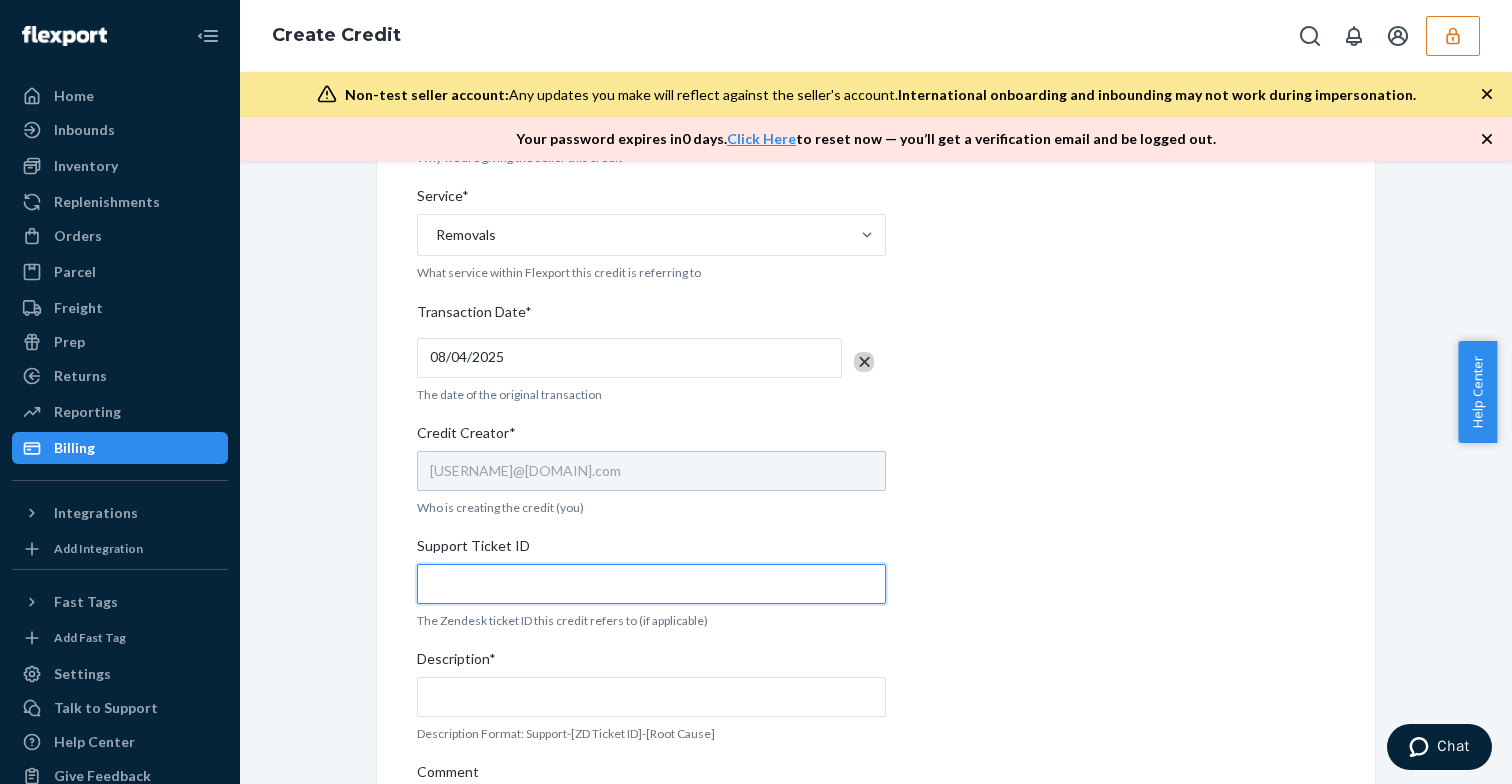 click on "Support Ticket ID" at bounding box center (651, 584) 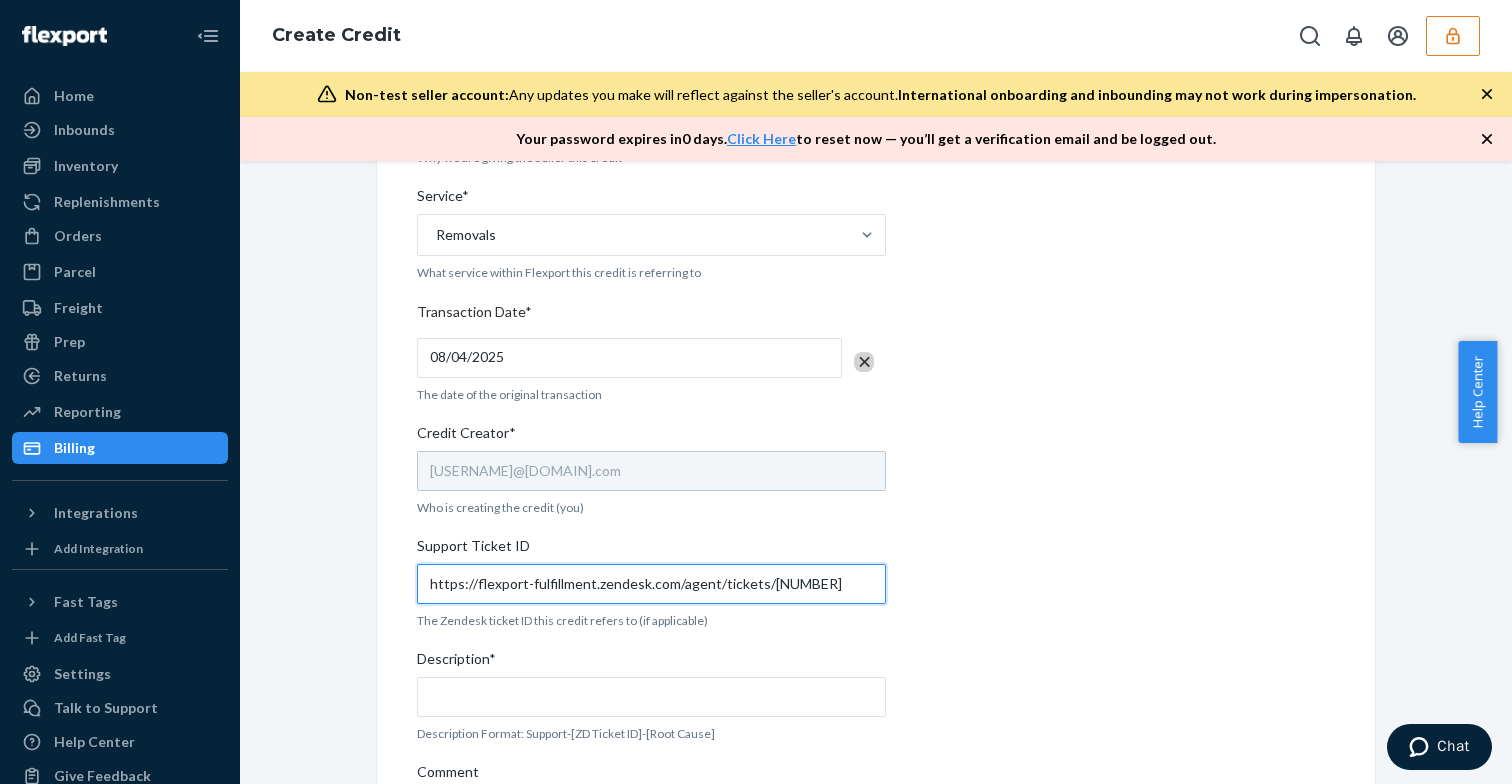 type on "https://flexport-fulfillment.zendesk.com/agent/tickets/781039" 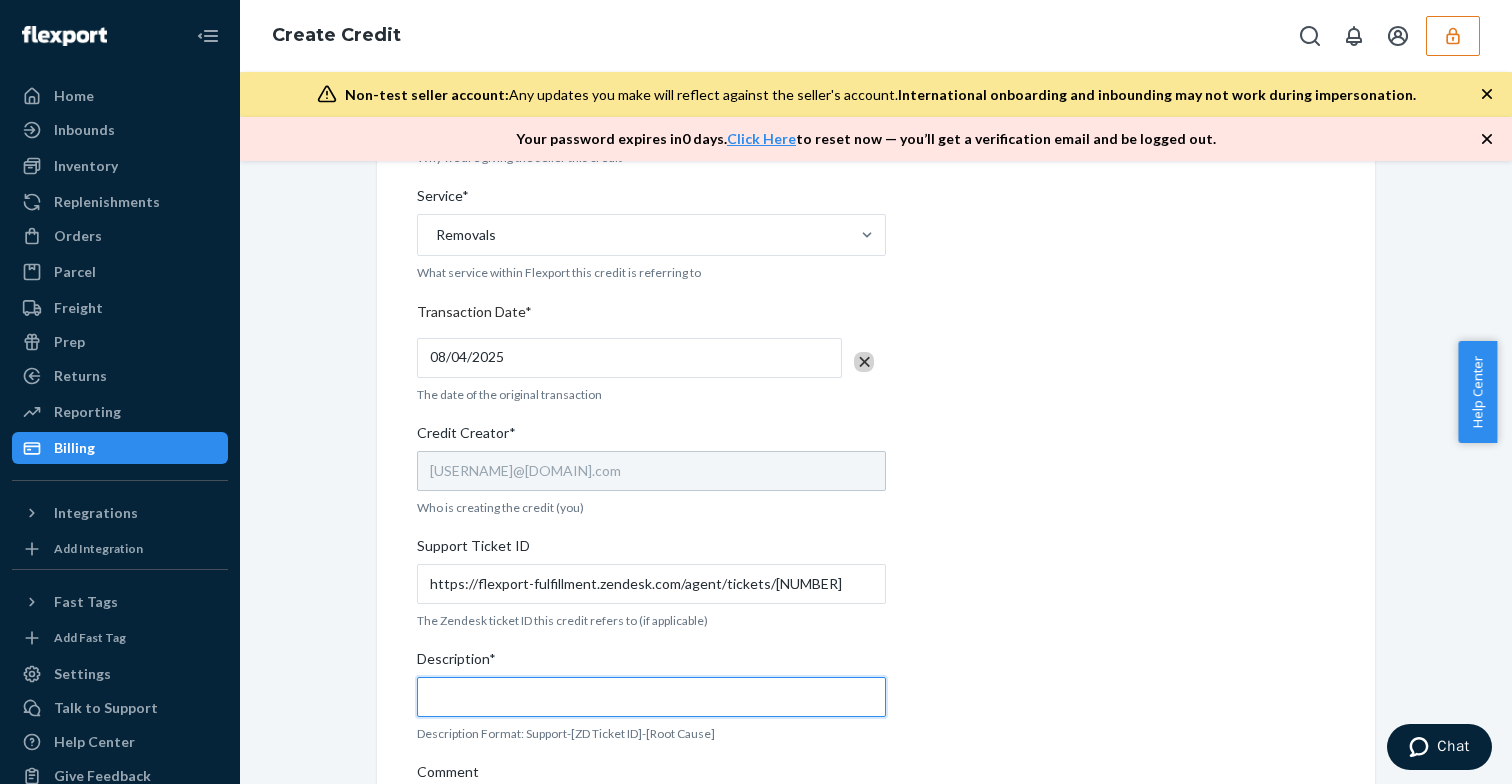 click on "Description*" at bounding box center (651, 697) 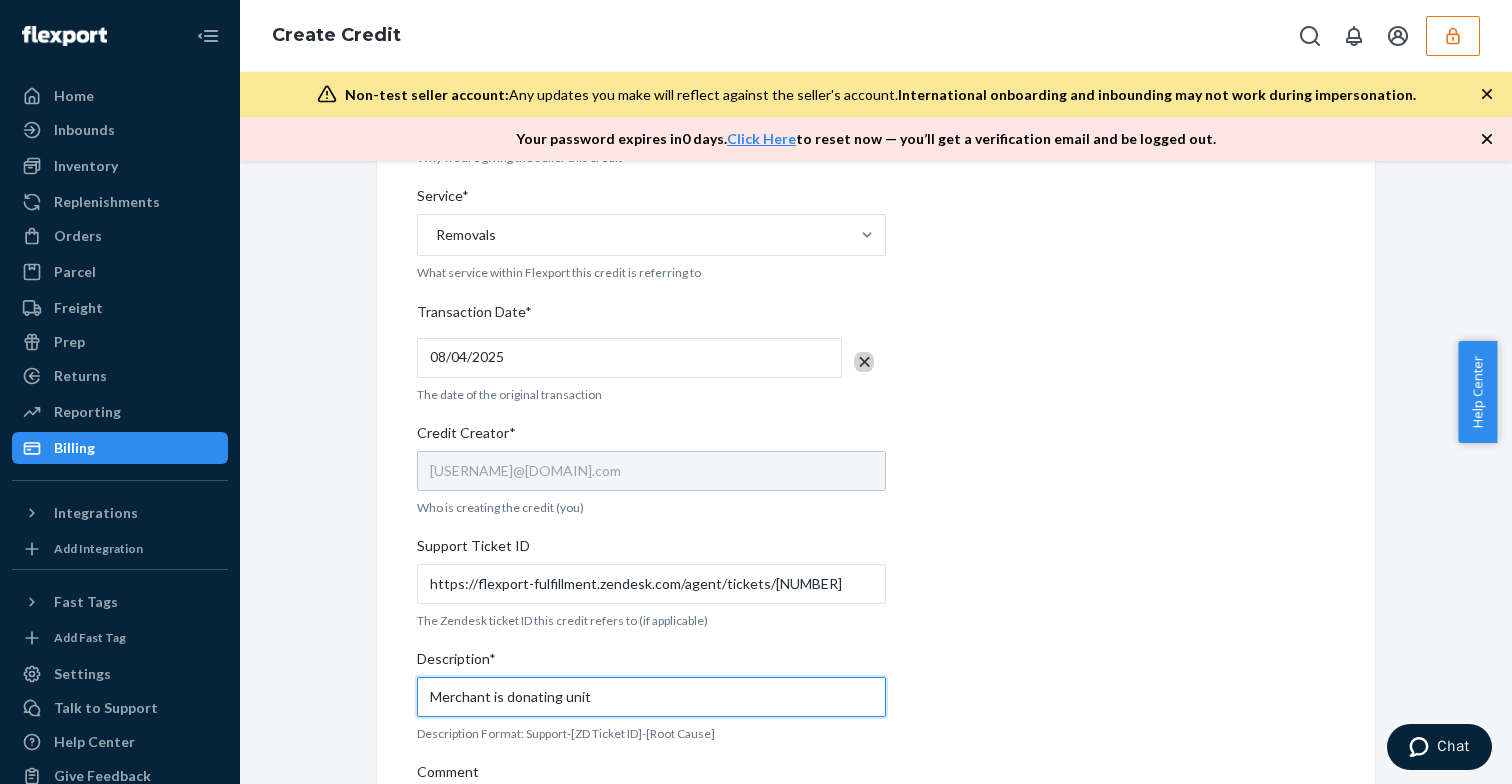 type on "Merchant is donating units" 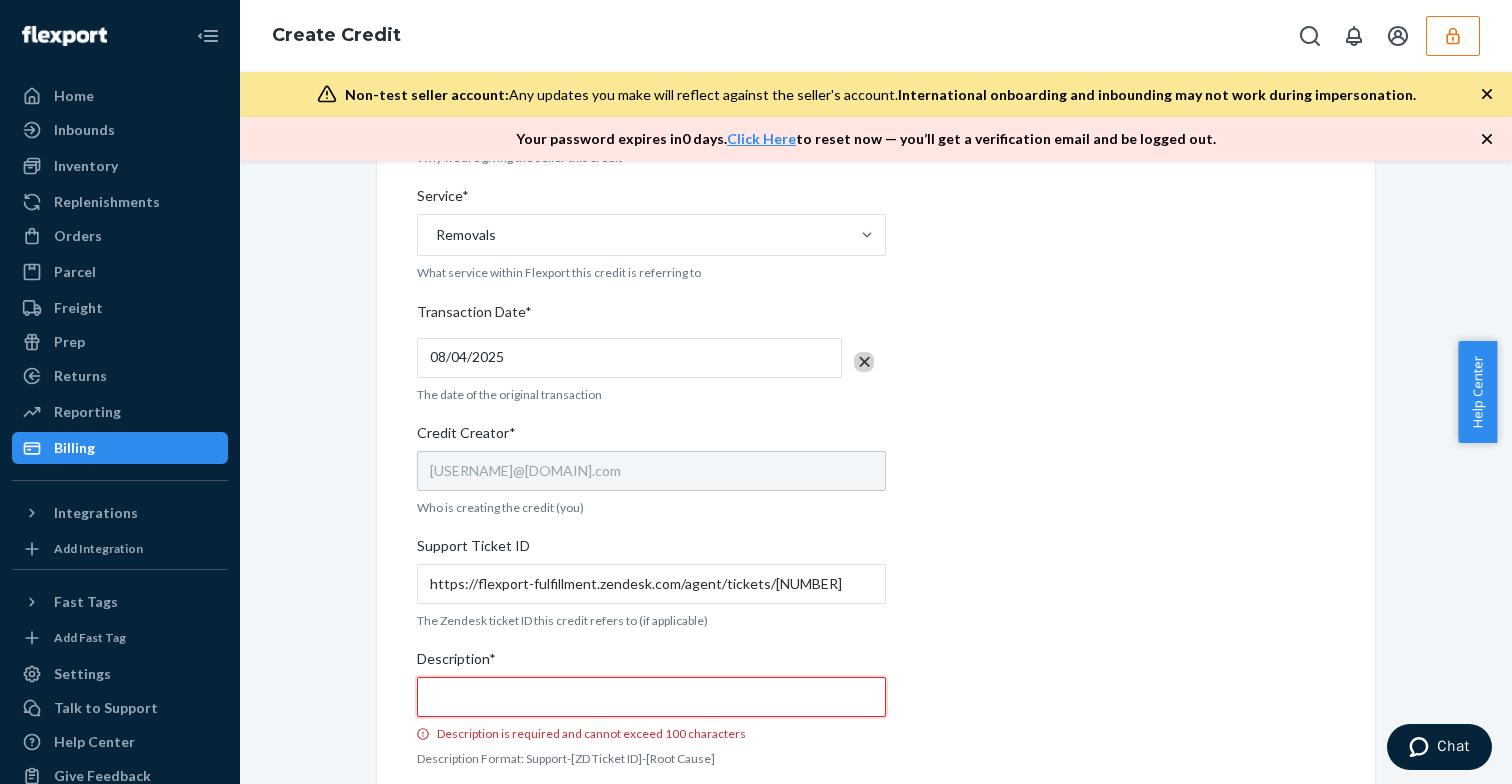 click on "Description*   Description is required and cannot exceed 100 characters" at bounding box center (651, 697) 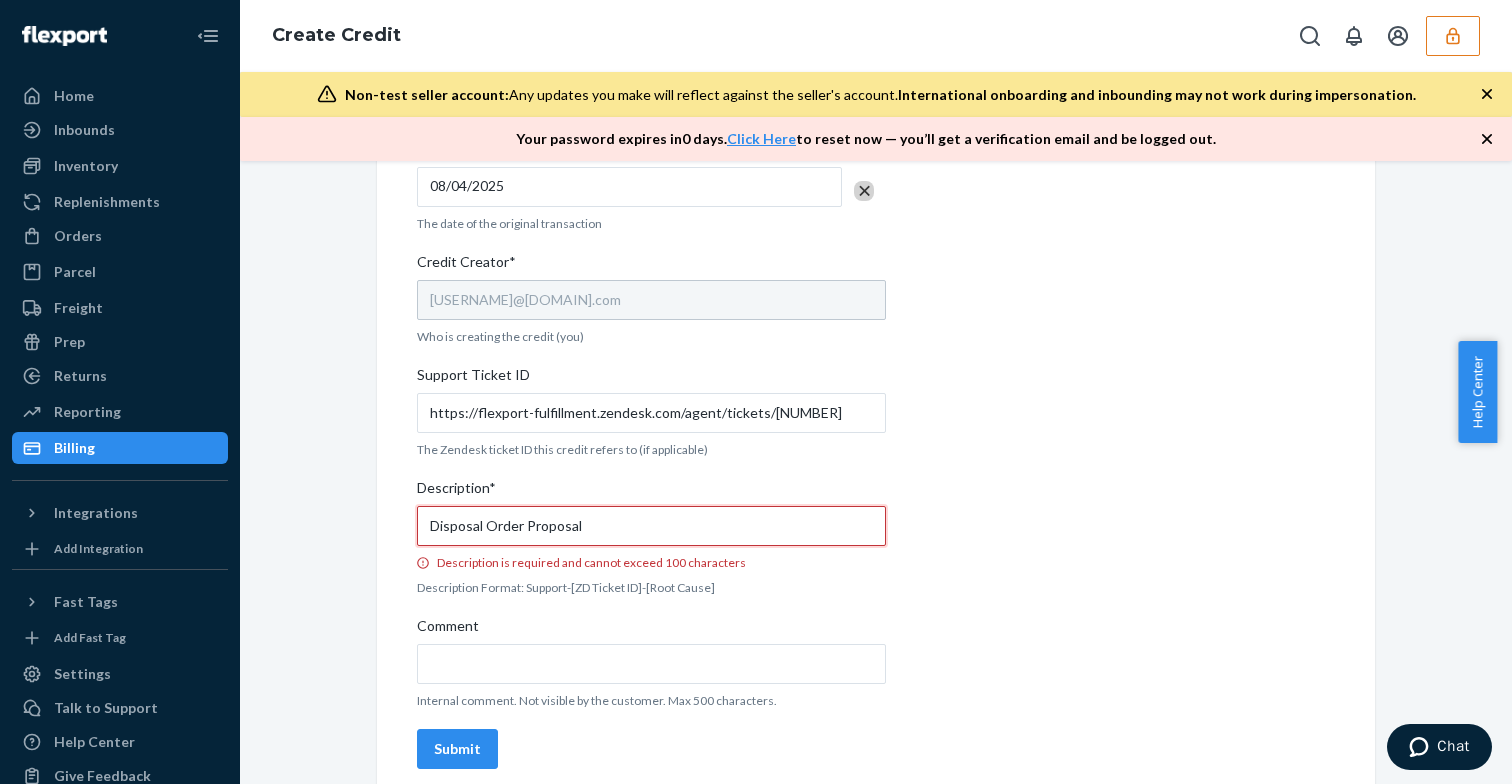 type on "Disposal Order Proposal" 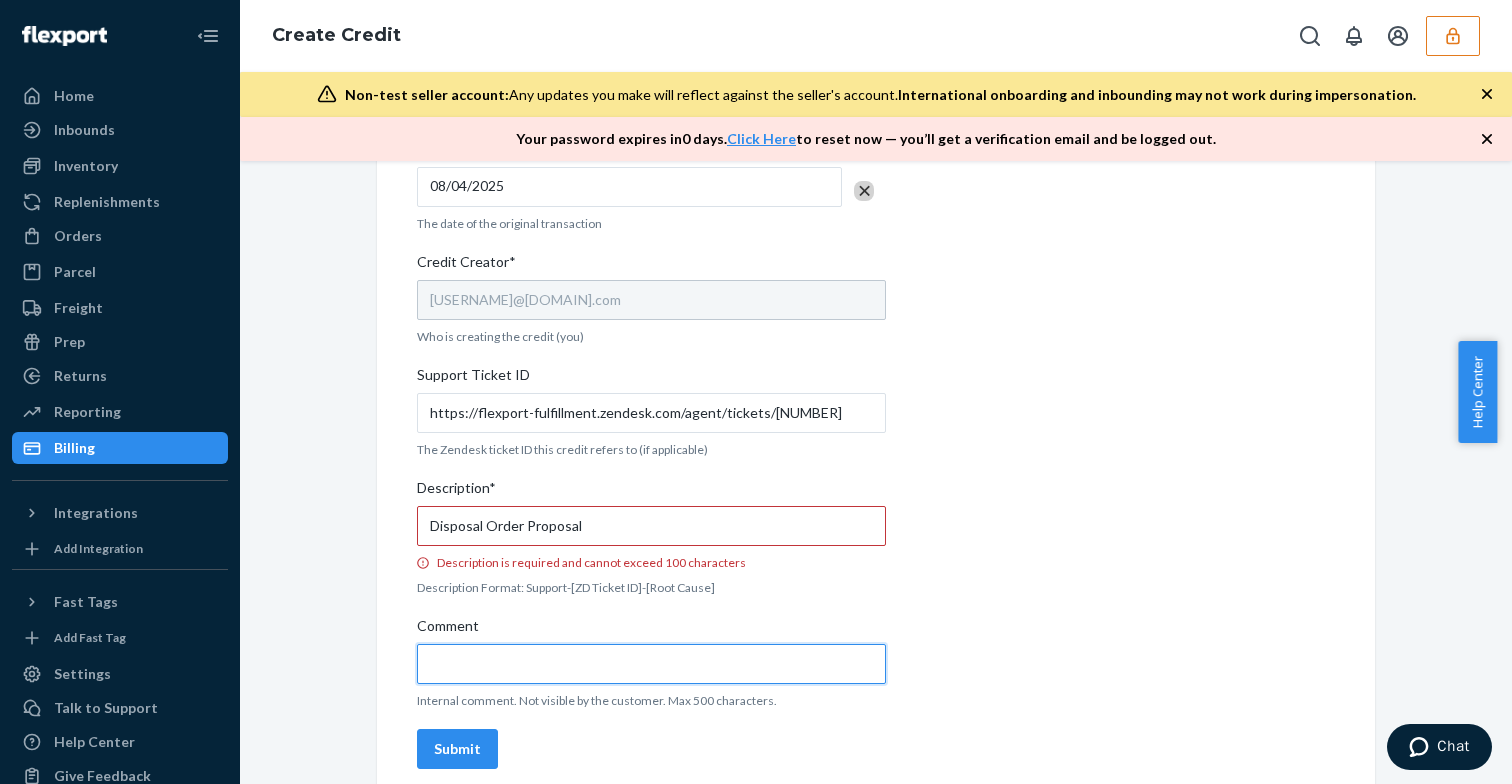 click on "Comment" at bounding box center [651, 664] 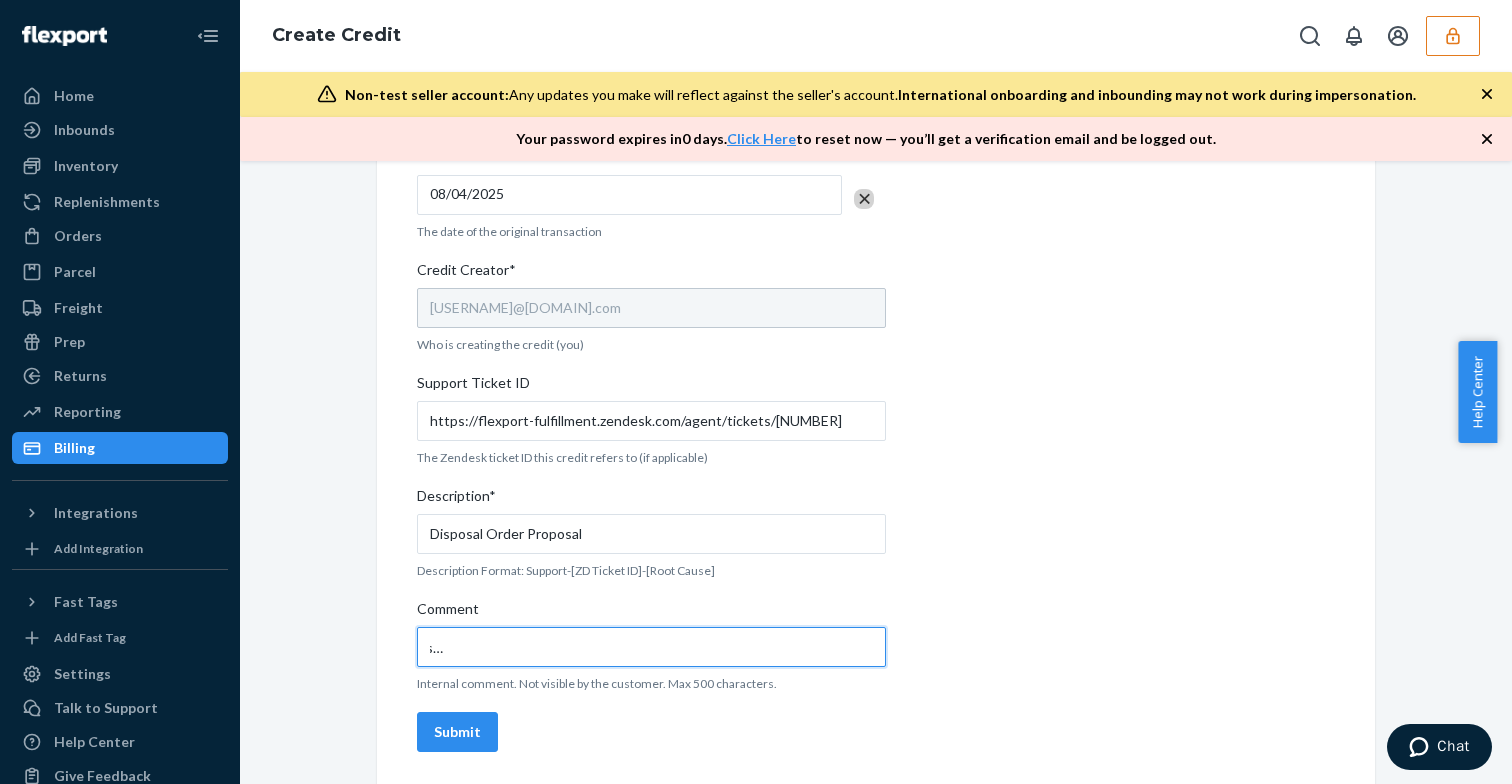 scroll, scrollTop: 0, scrollLeft: 404, axis: horizontal 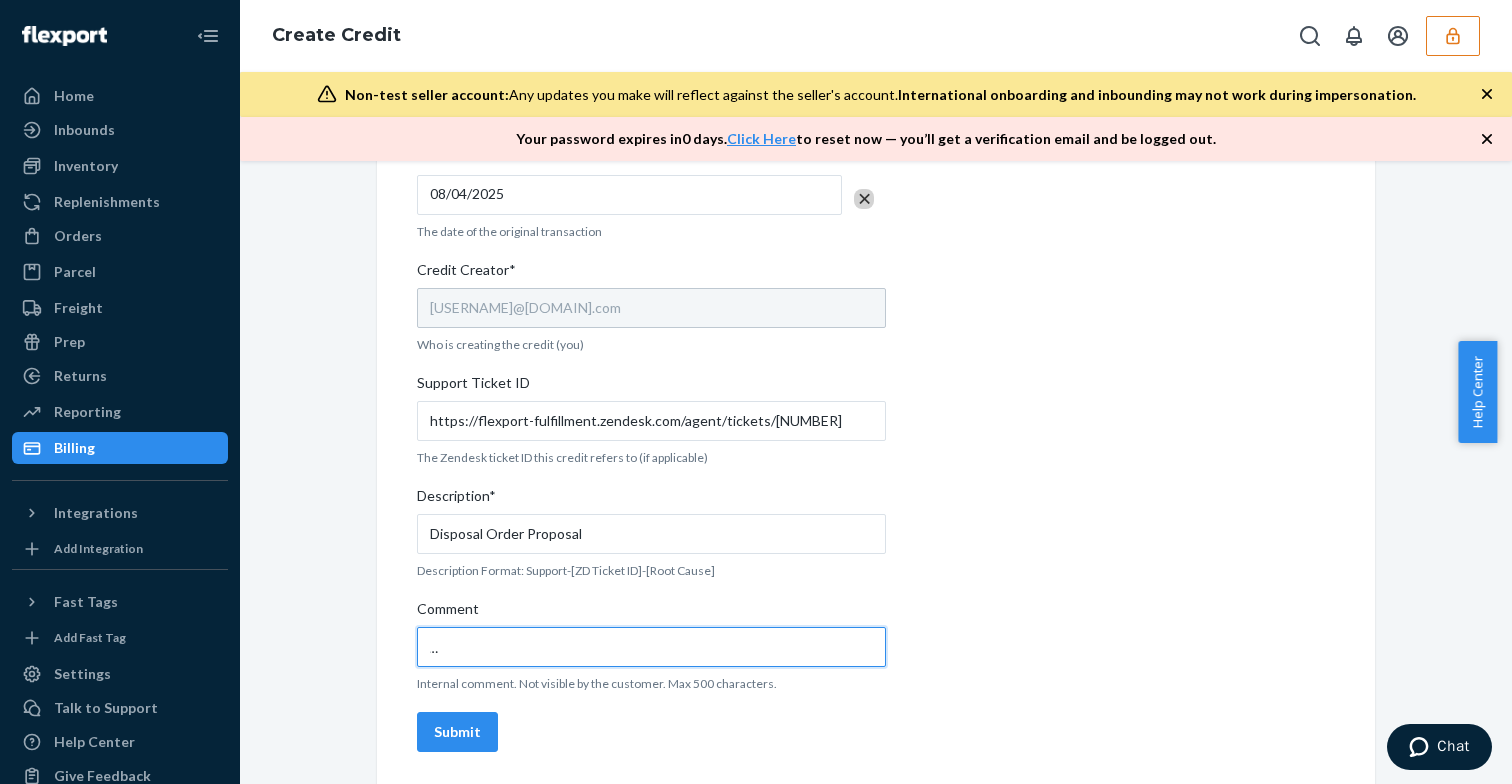 type on "Merchant has a disposal order and is willing to donate units to associates at LAX1. Approved per Erin Troy to offer discount to merchant" 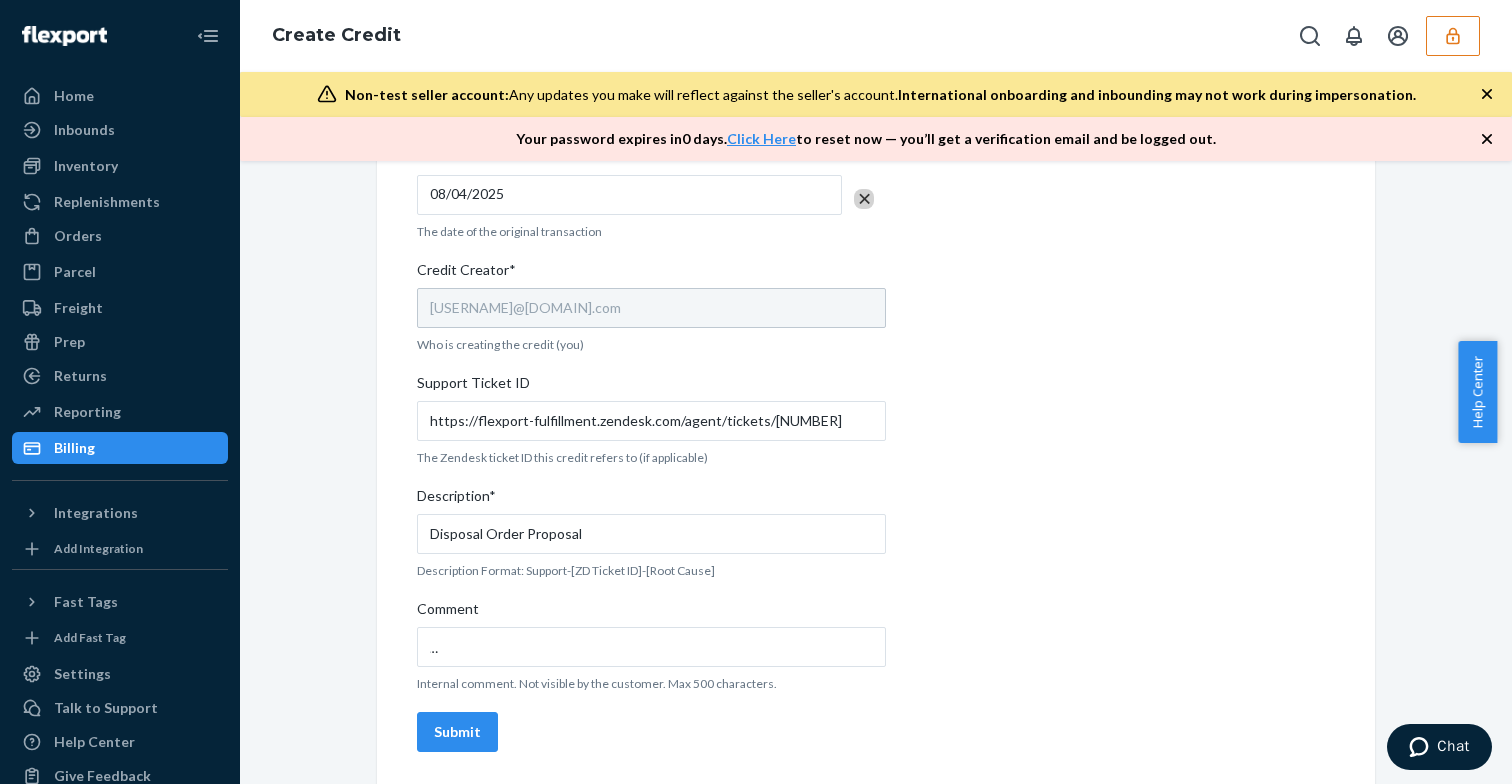 scroll, scrollTop: 0, scrollLeft: 0, axis: both 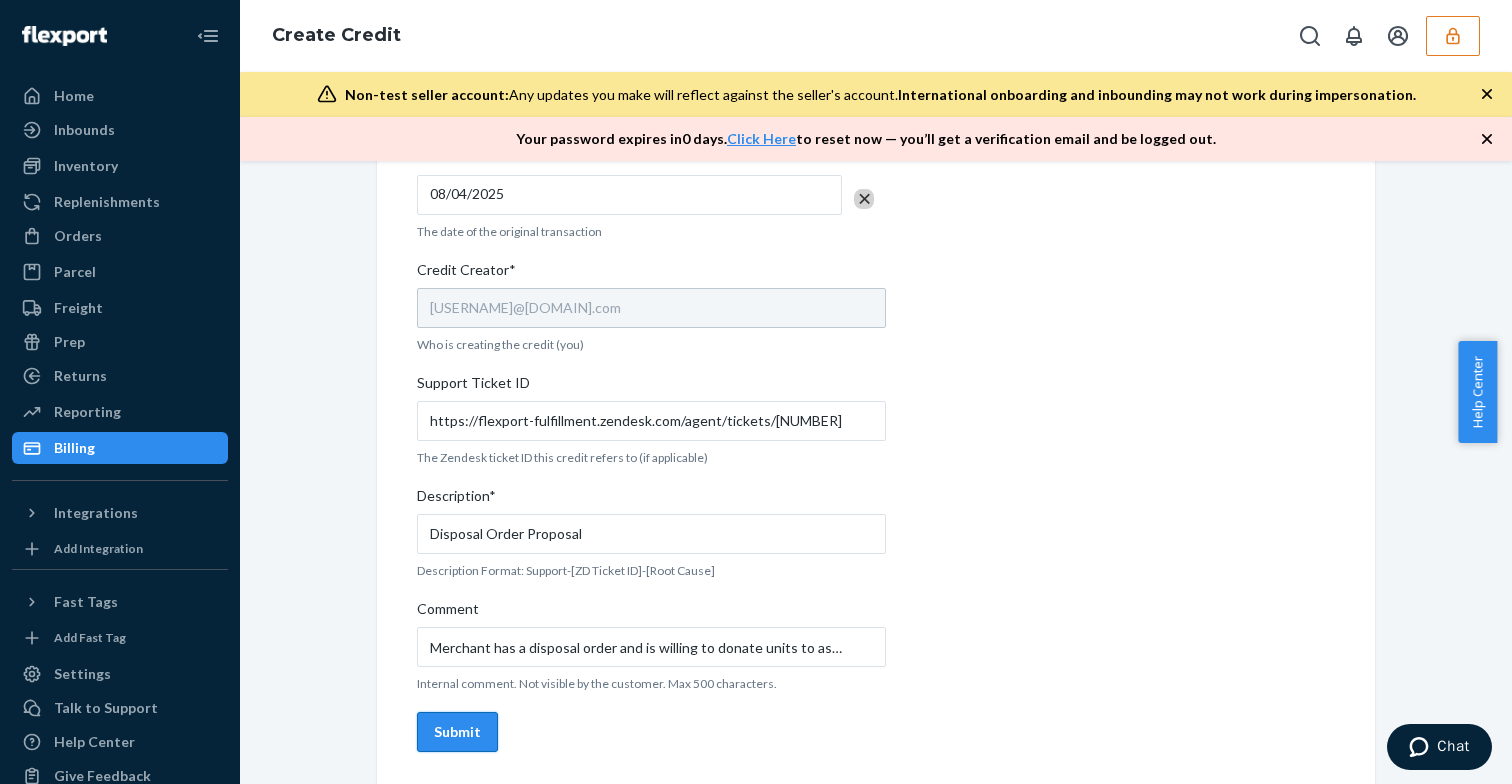 click on "Submit" at bounding box center (457, 732) 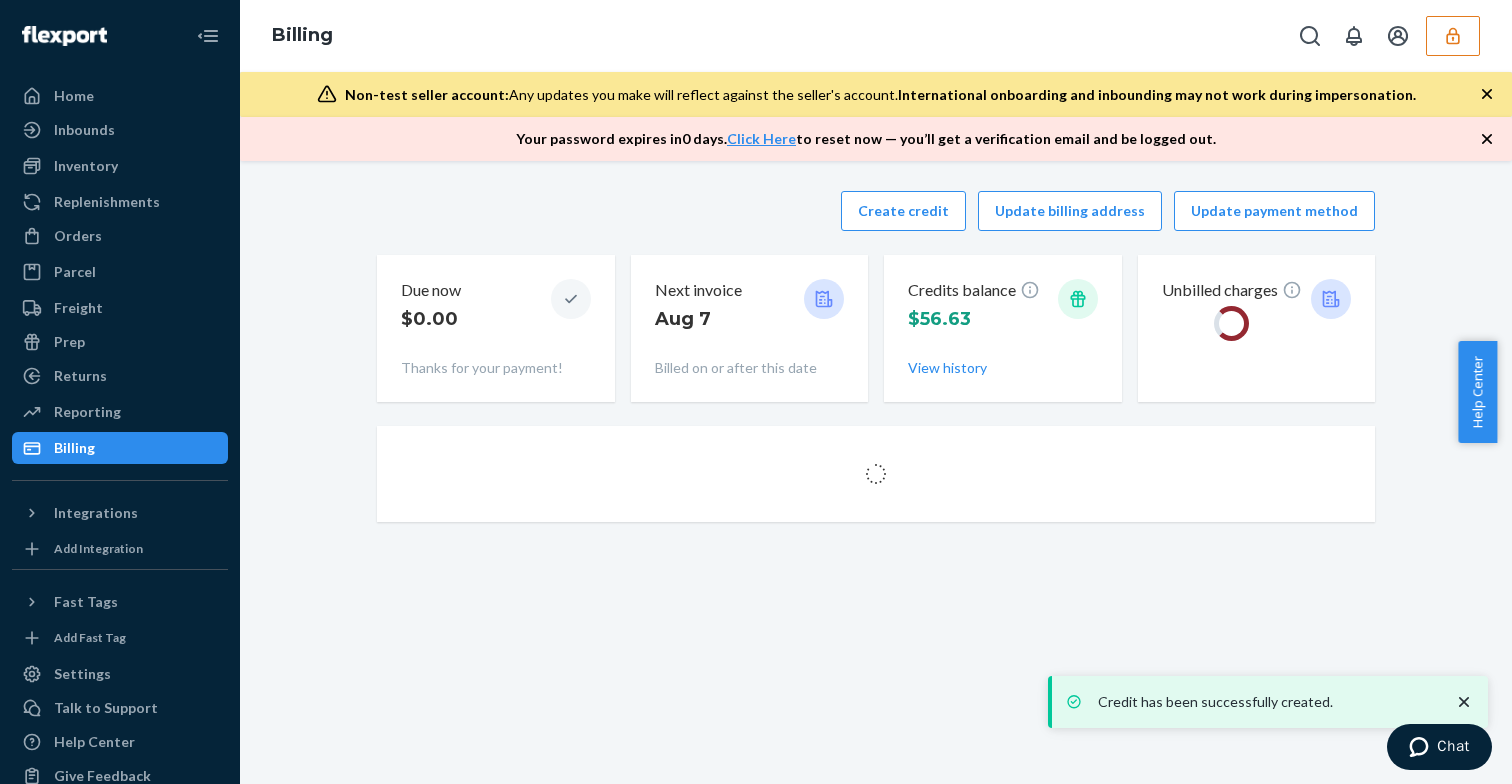 scroll, scrollTop: 0, scrollLeft: 0, axis: both 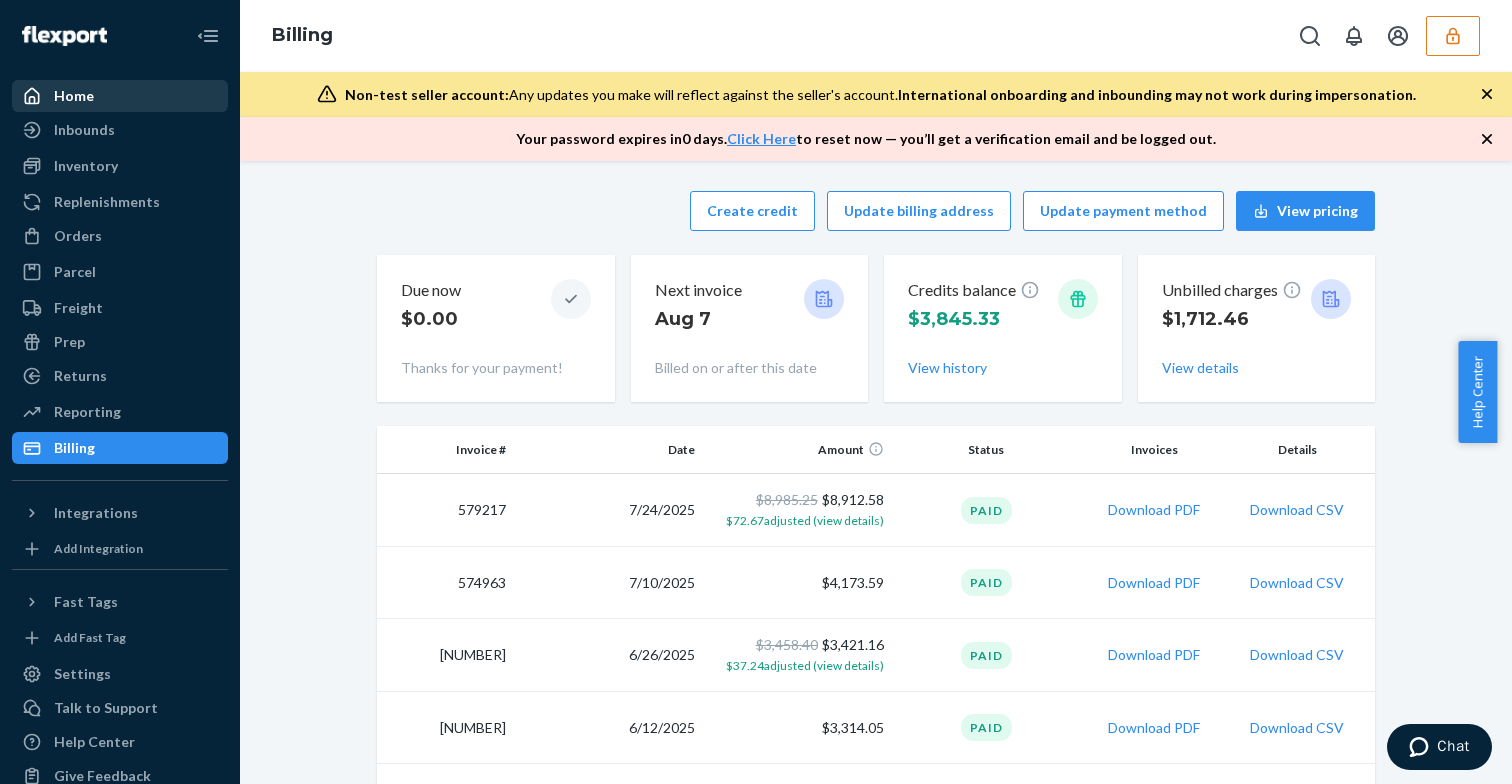 click on "Home" at bounding box center [120, 96] 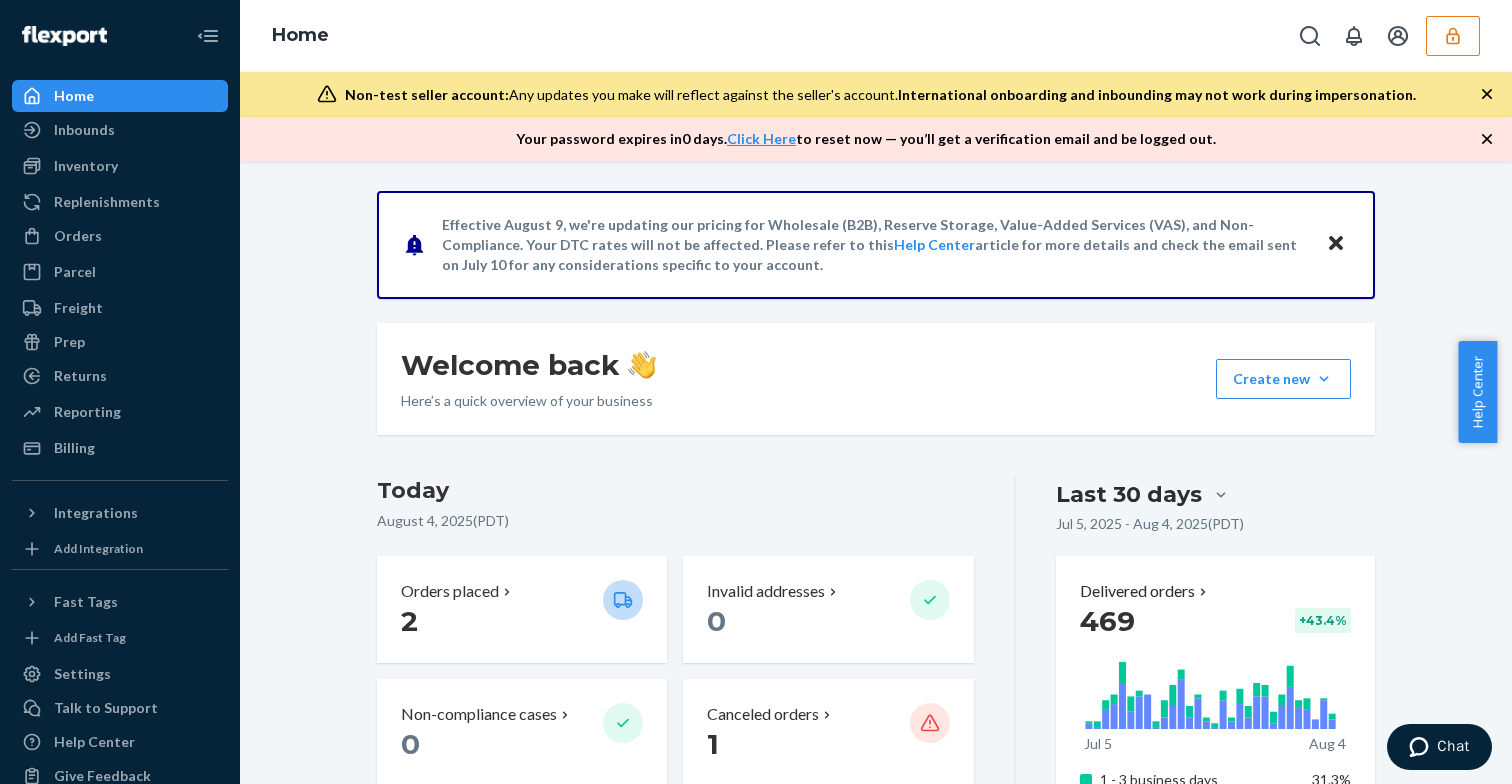 click at bounding box center (1453, 36) 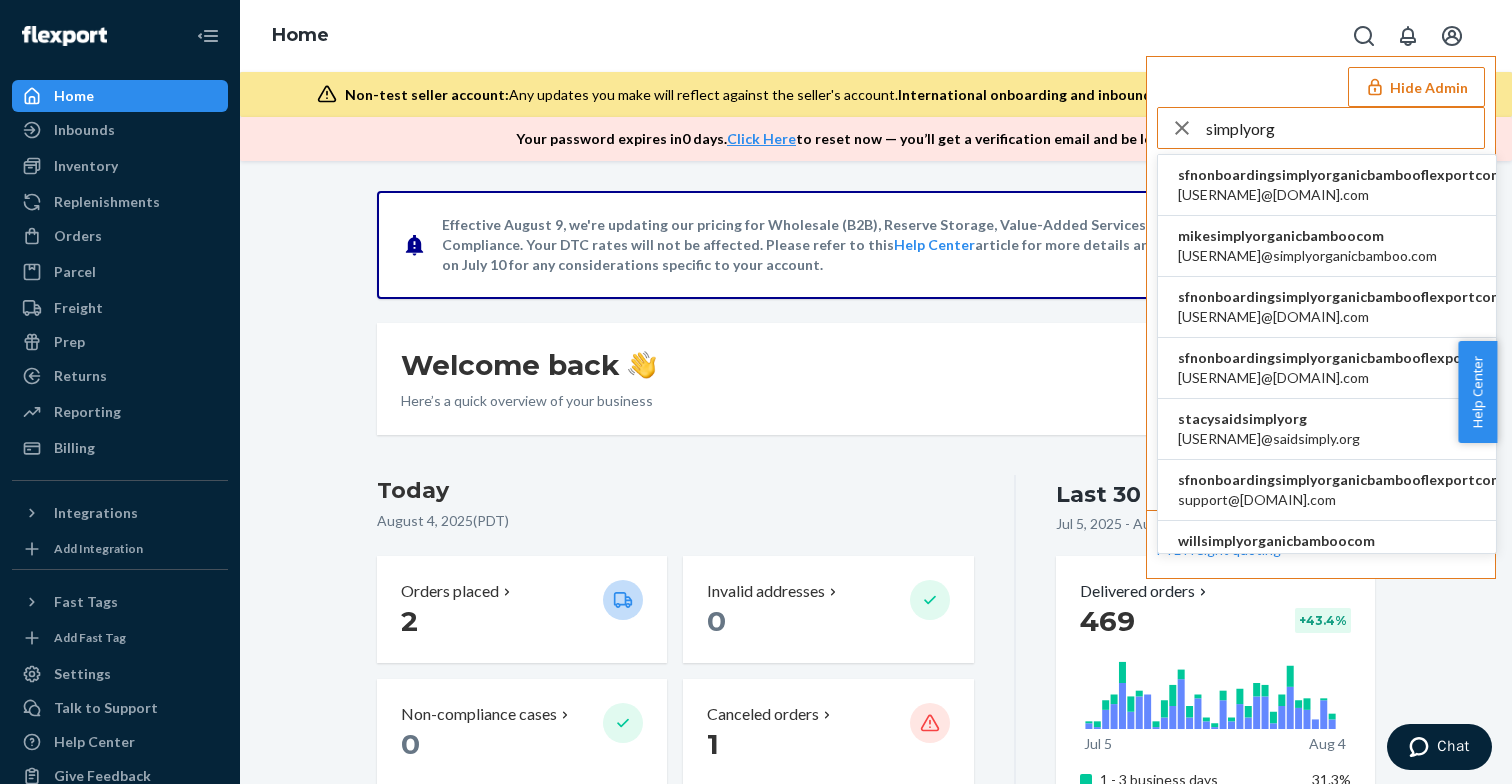 type on "simplyorg" 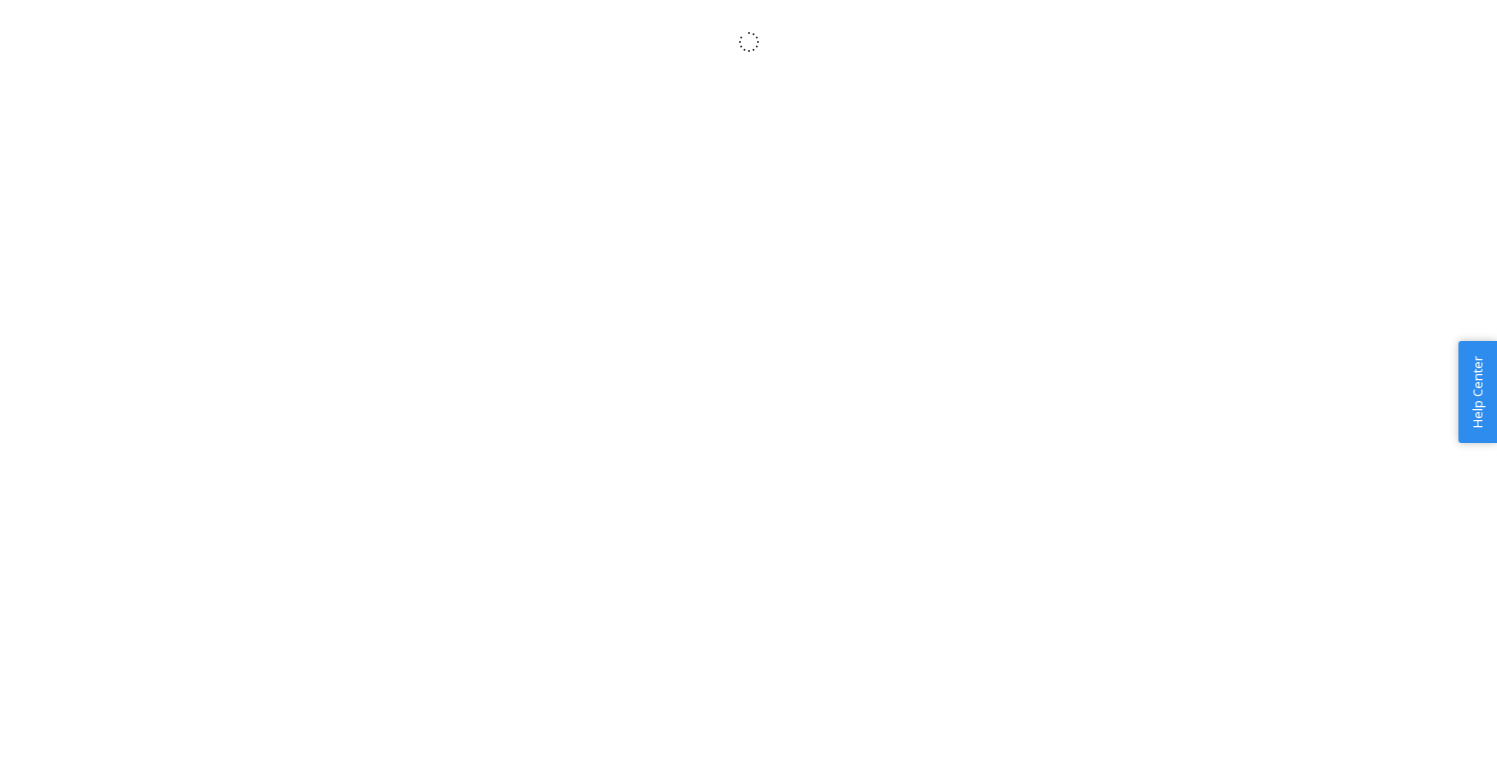 scroll, scrollTop: 0, scrollLeft: 0, axis: both 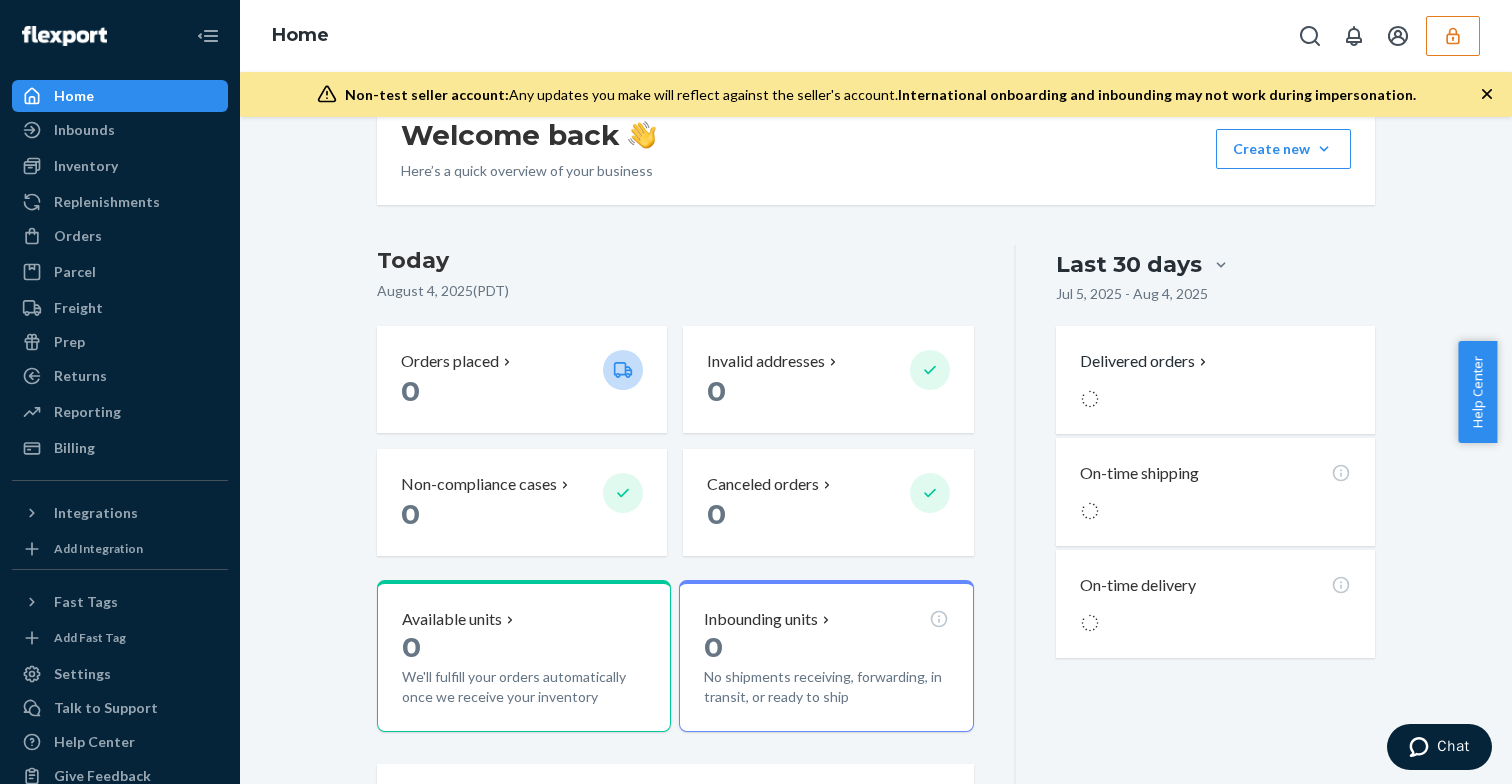 click at bounding box center (1453, 36) 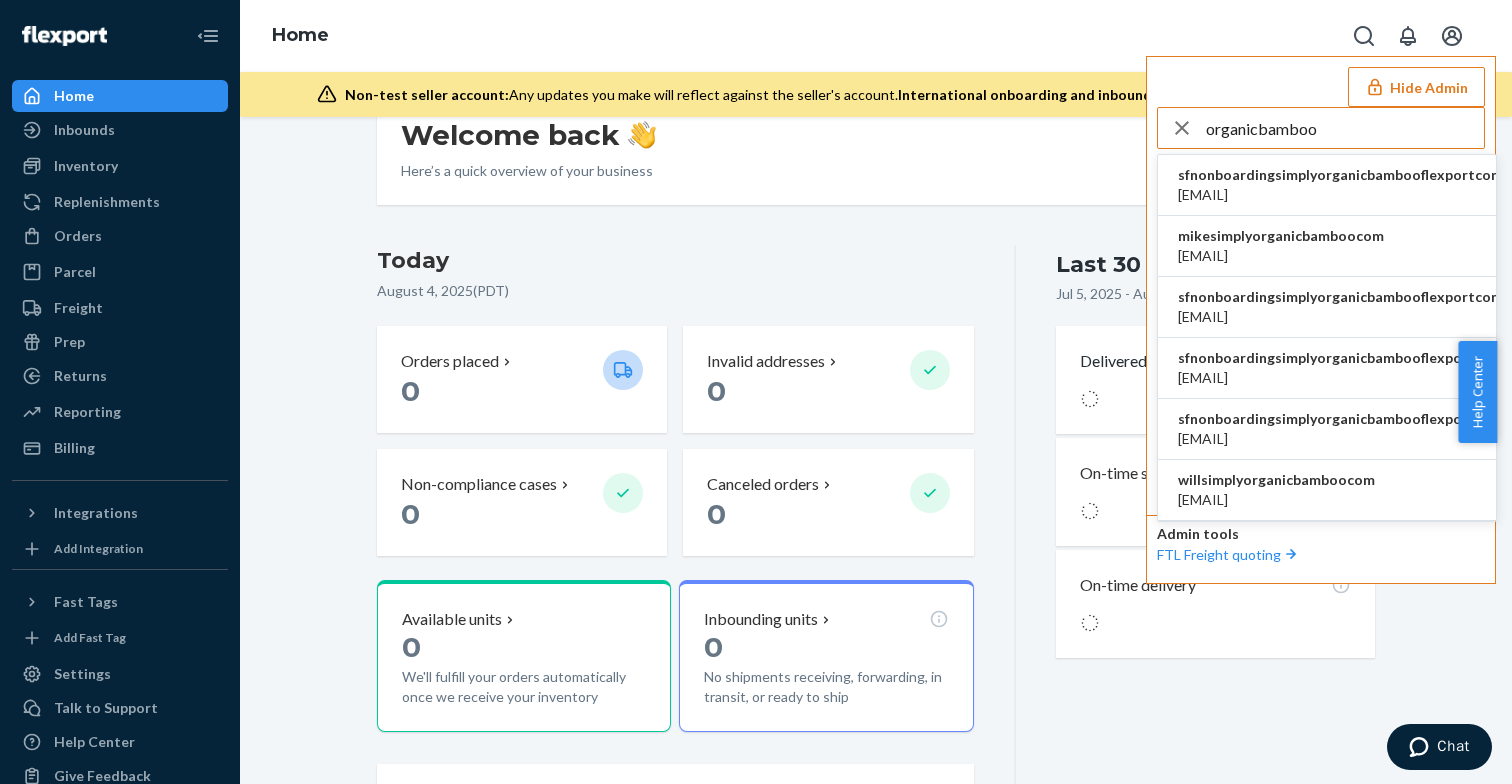 type on "organicbamboo" 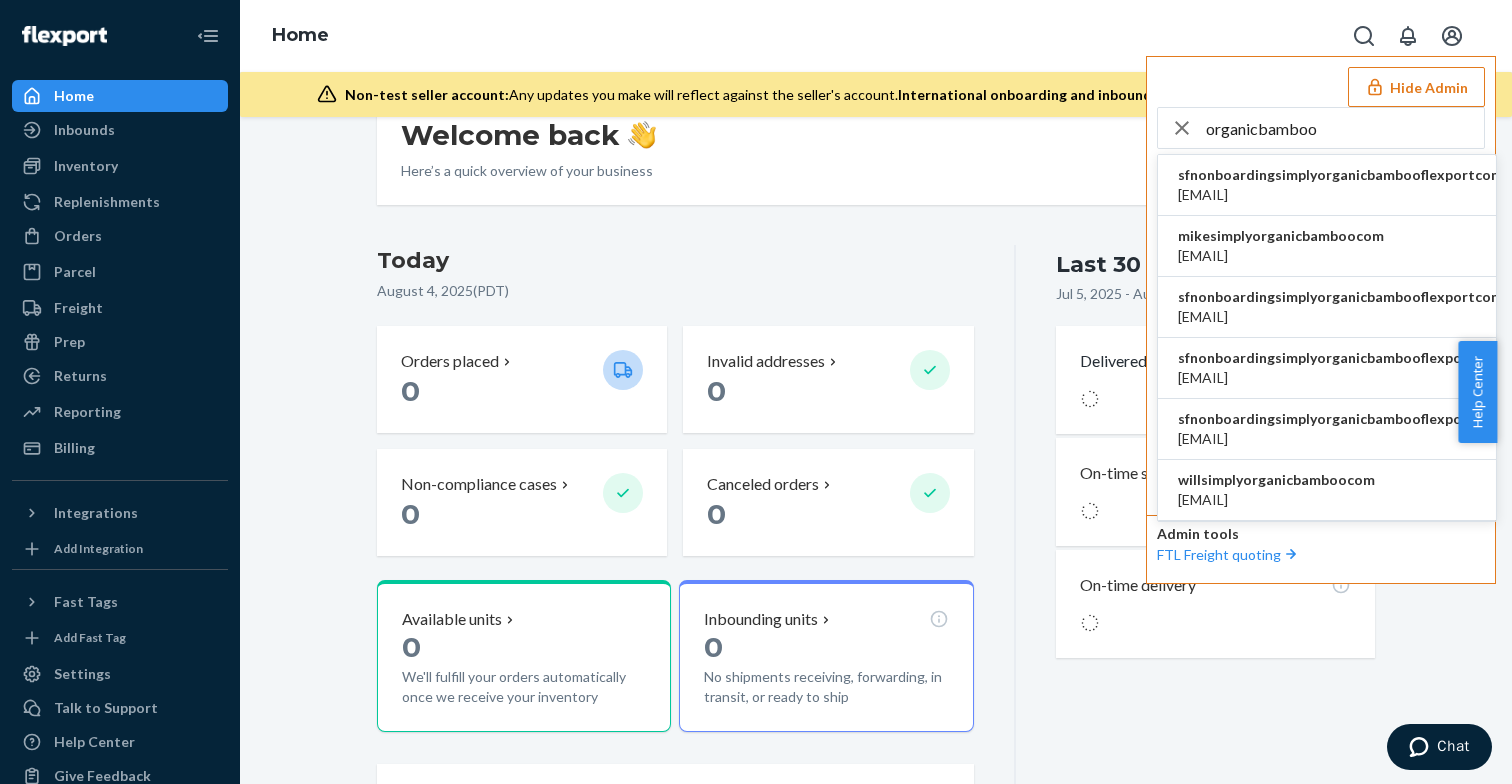 click on "sfnonboardingsimplyorganicbambooflexportcom" at bounding box center (1340, 175) 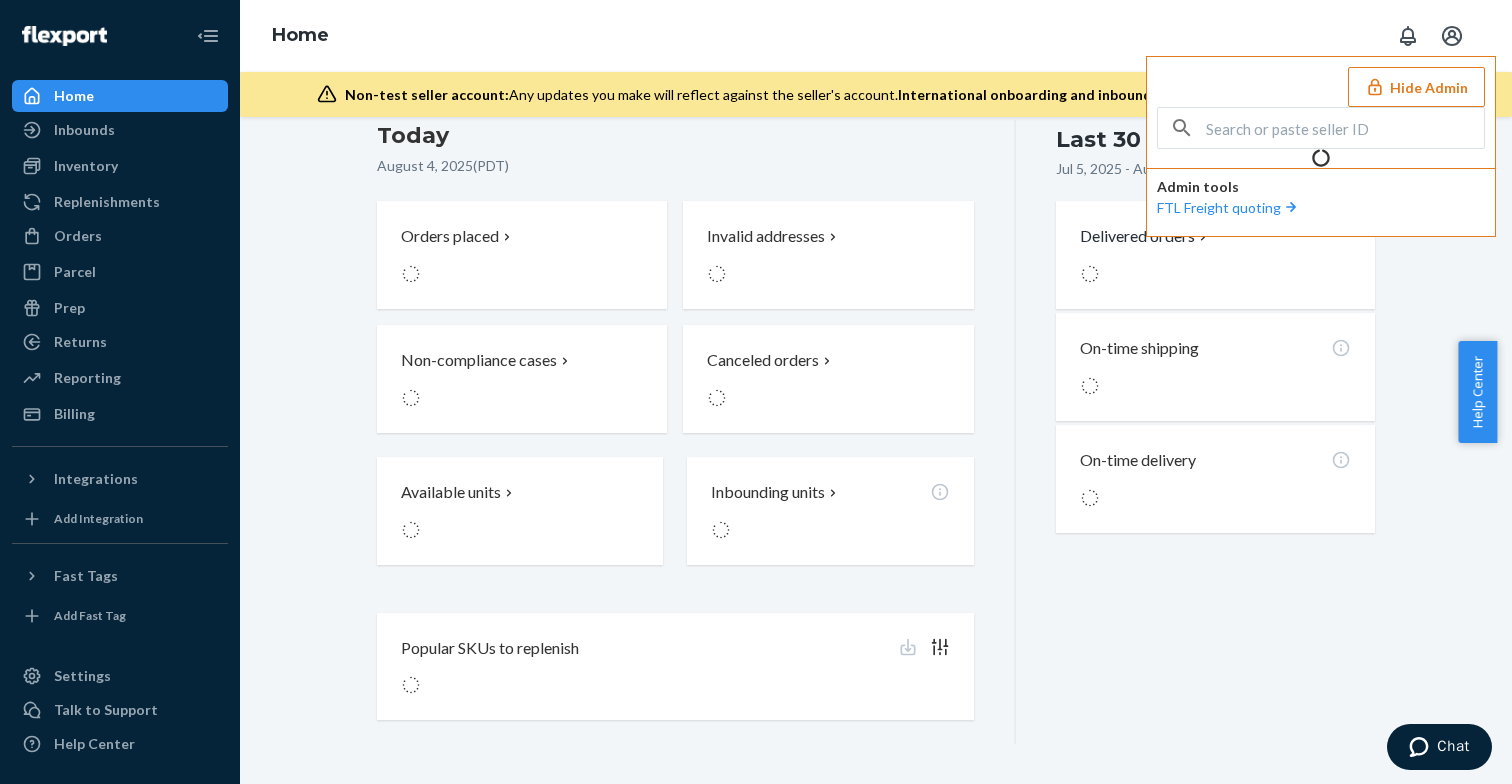 scroll, scrollTop: 186, scrollLeft: 0, axis: vertical 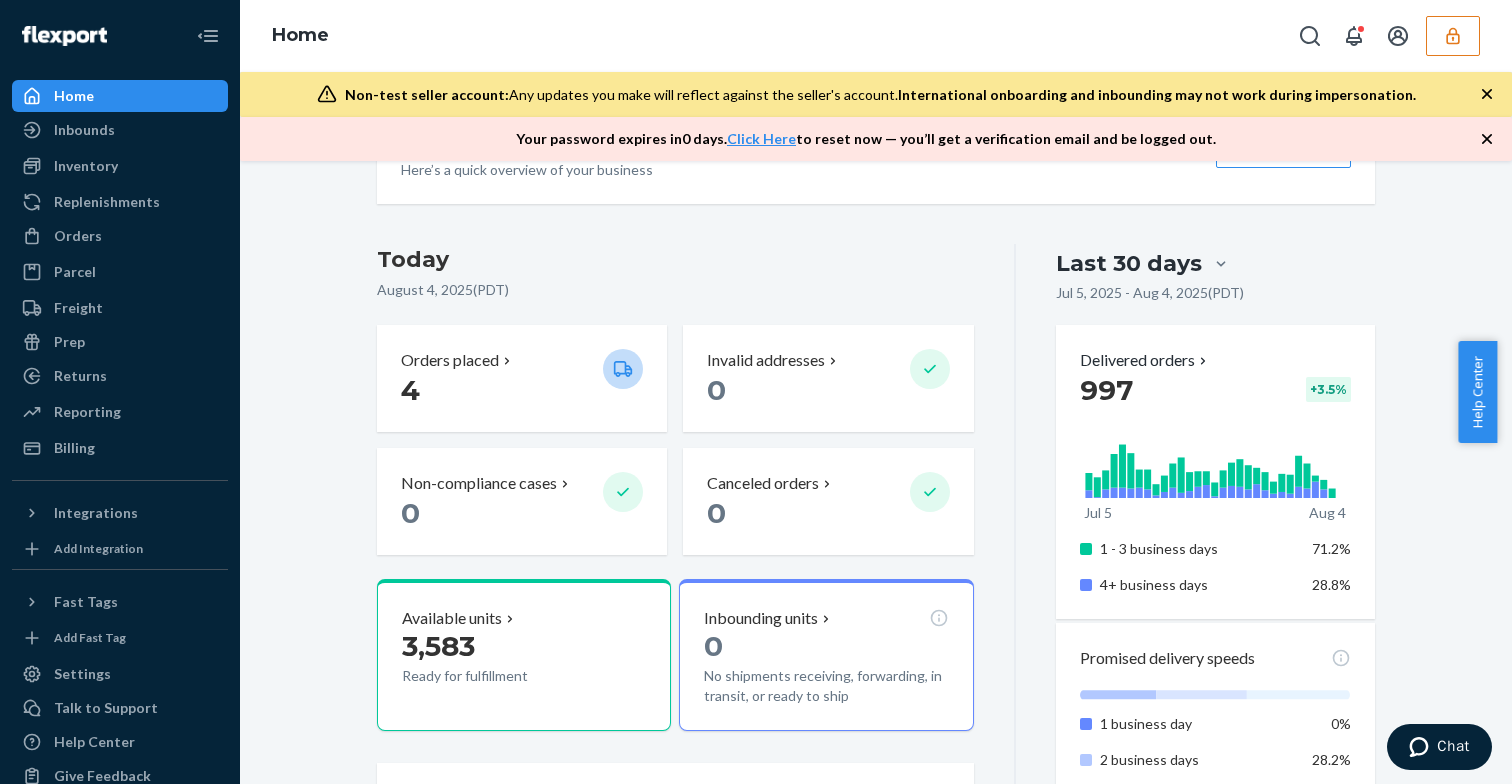 click 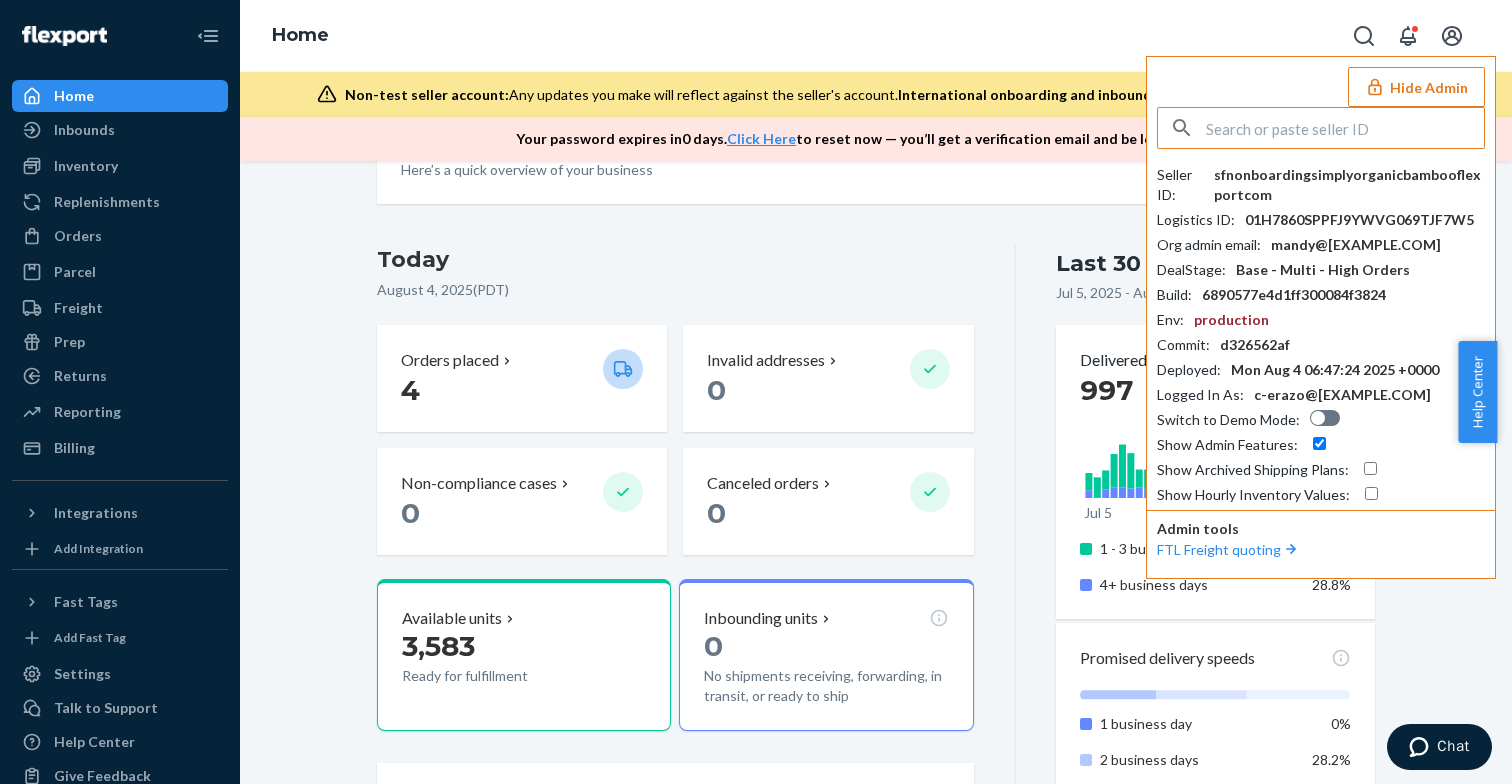click on "mandy@simplyorganicbamboo.com" at bounding box center [1356, 245] 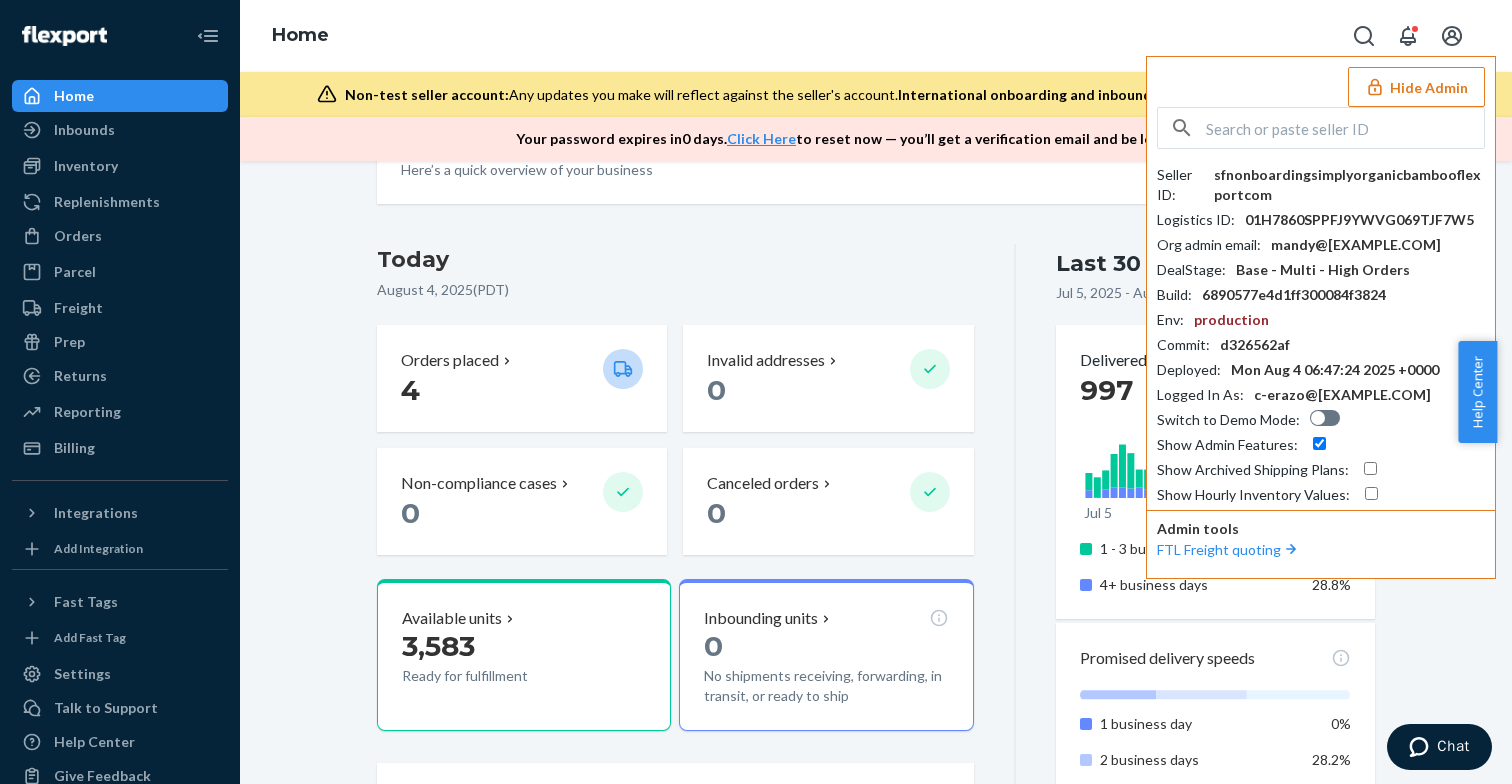 click on "Hide Admin Seller ID :  sfnonboardingsimplyorganicbambooflexportcom Logistics ID :  01H7860SPPFJ9YWVG069TJF7W5 Org admin email :  mandy@simplyorganicbamboo.com DealStage :  Base - Multi - High Orders Build :  6890577e4d1ff300084f3824 Env :  production Commit :  d326562af Deployed :  Mon Aug 4 06:47:24 2025 +0000
Logged In As :  c-erazo@flexport.com Switch to Demo Mode :  Show Admin Features :  Show Archived Shipping Plans :  Show Hourly Inventory Values :  Admin tools FTL Freight quoting" at bounding box center [1321, 317] 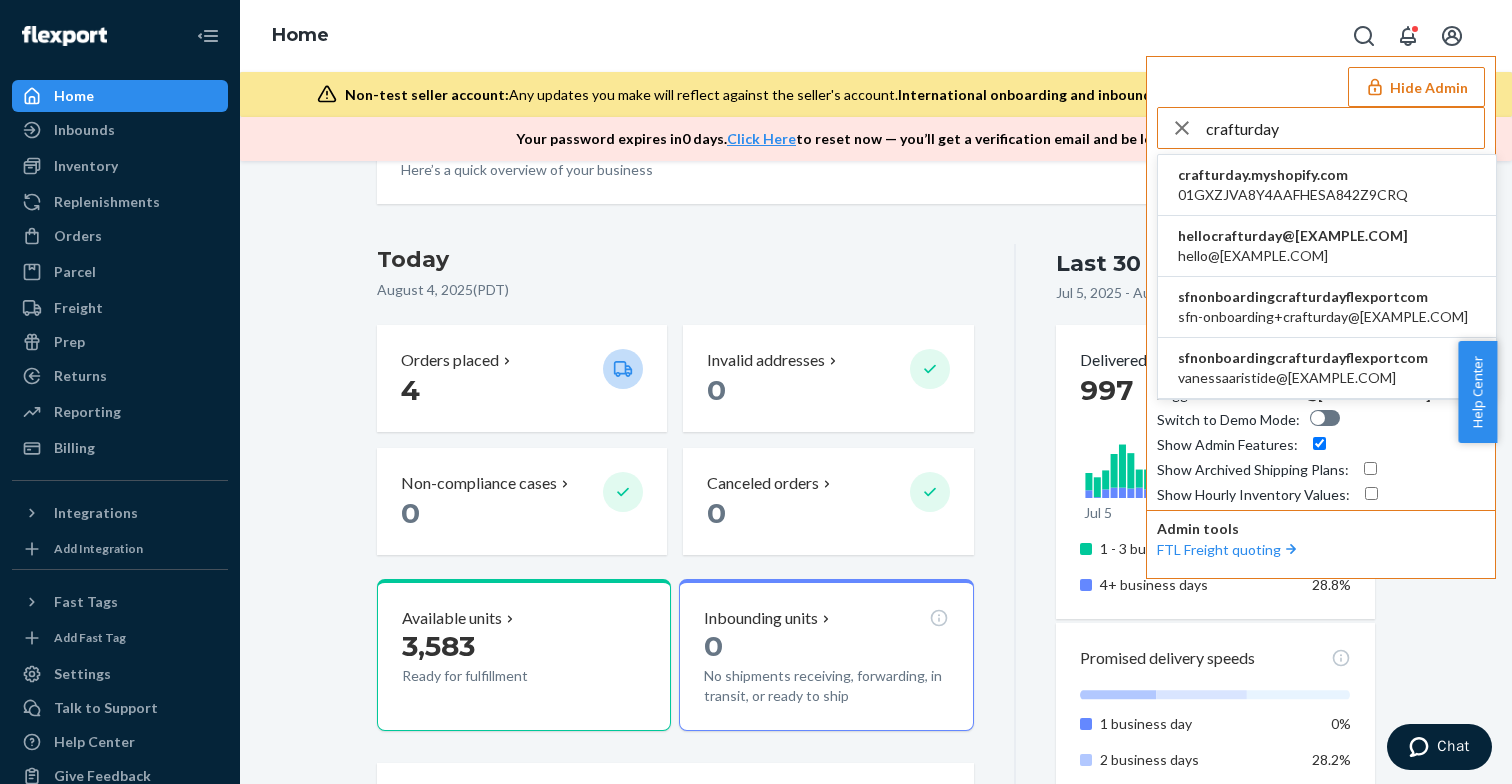 type on "crafturday" 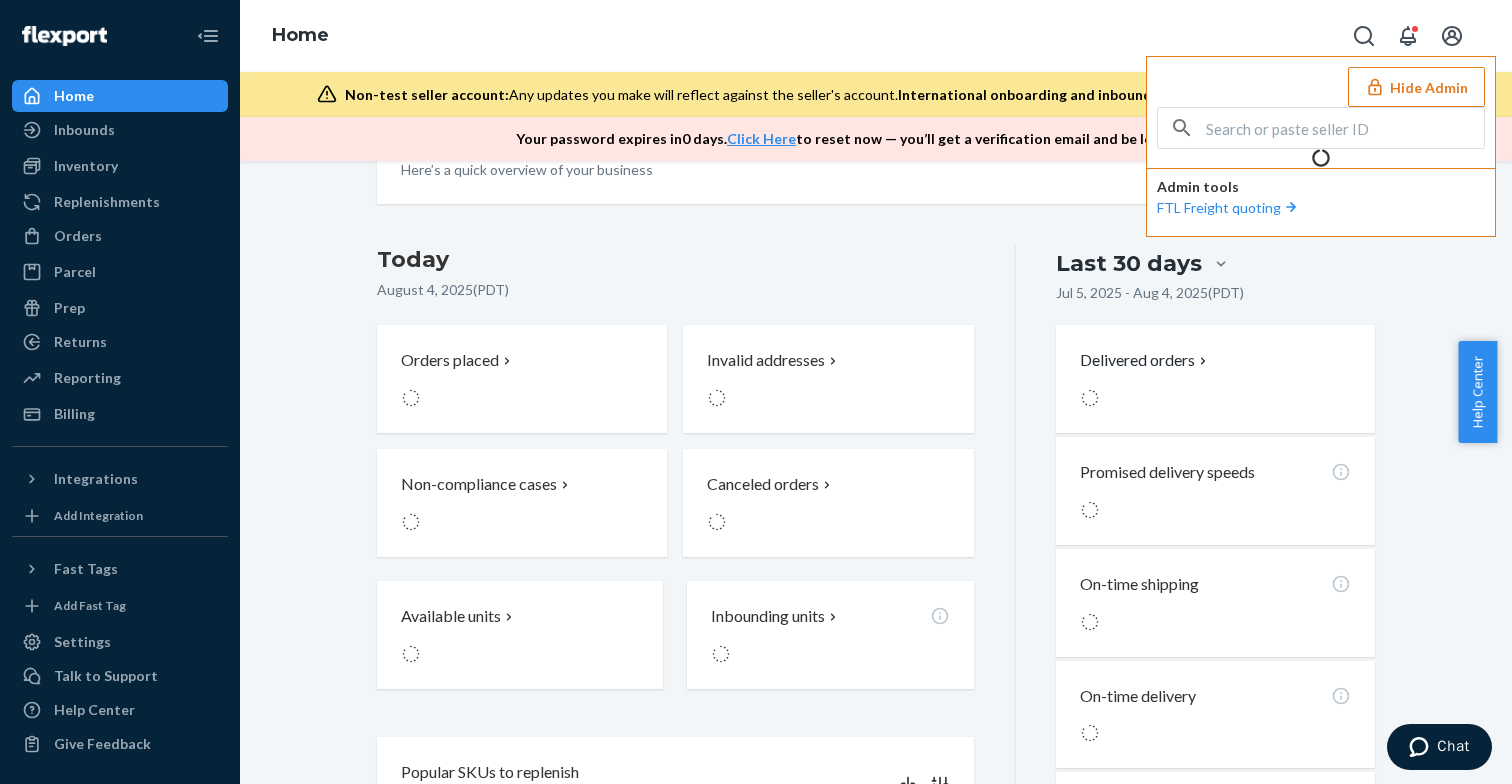 scroll, scrollTop: 231, scrollLeft: 0, axis: vertical 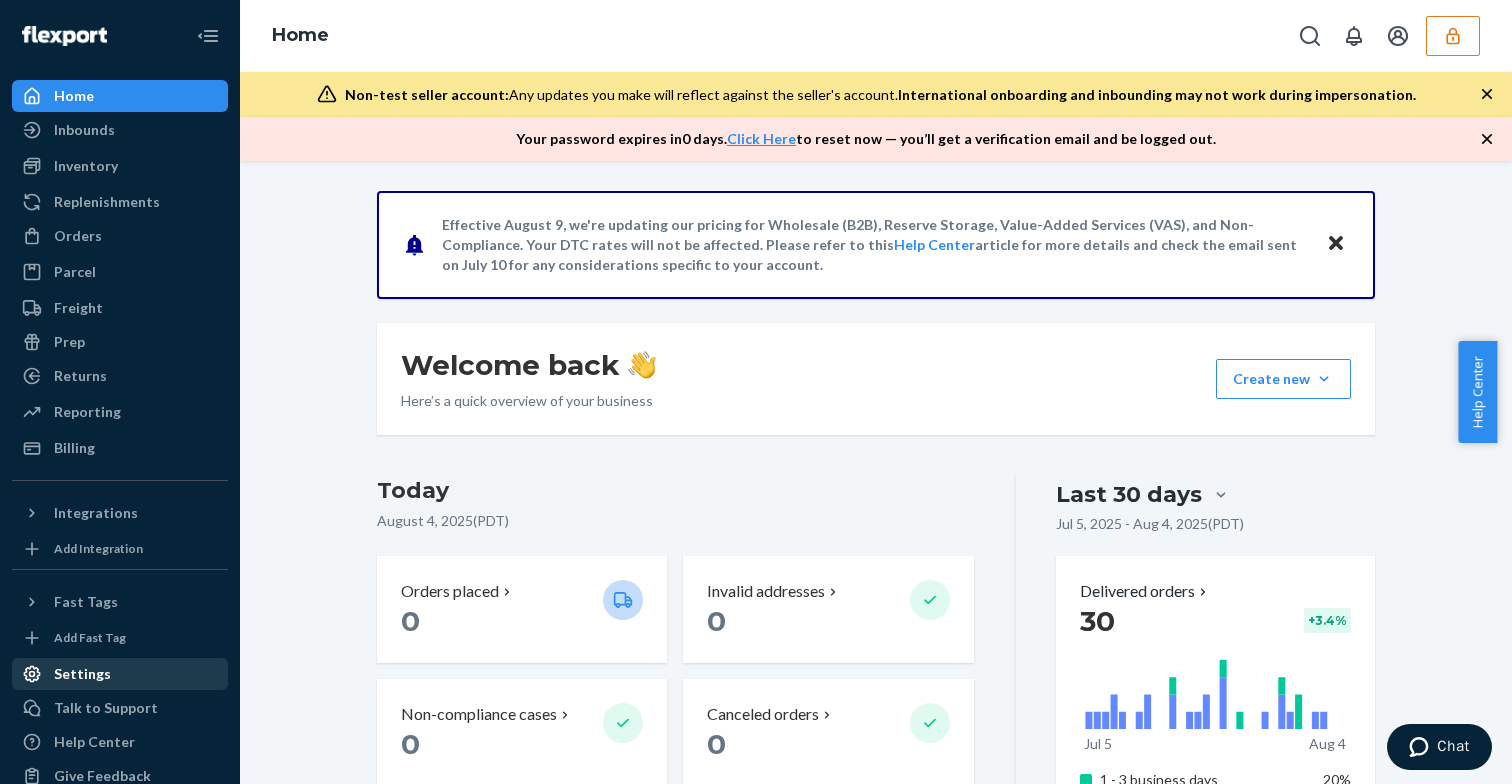 click on "Settings" at bounding box center [120, 674] 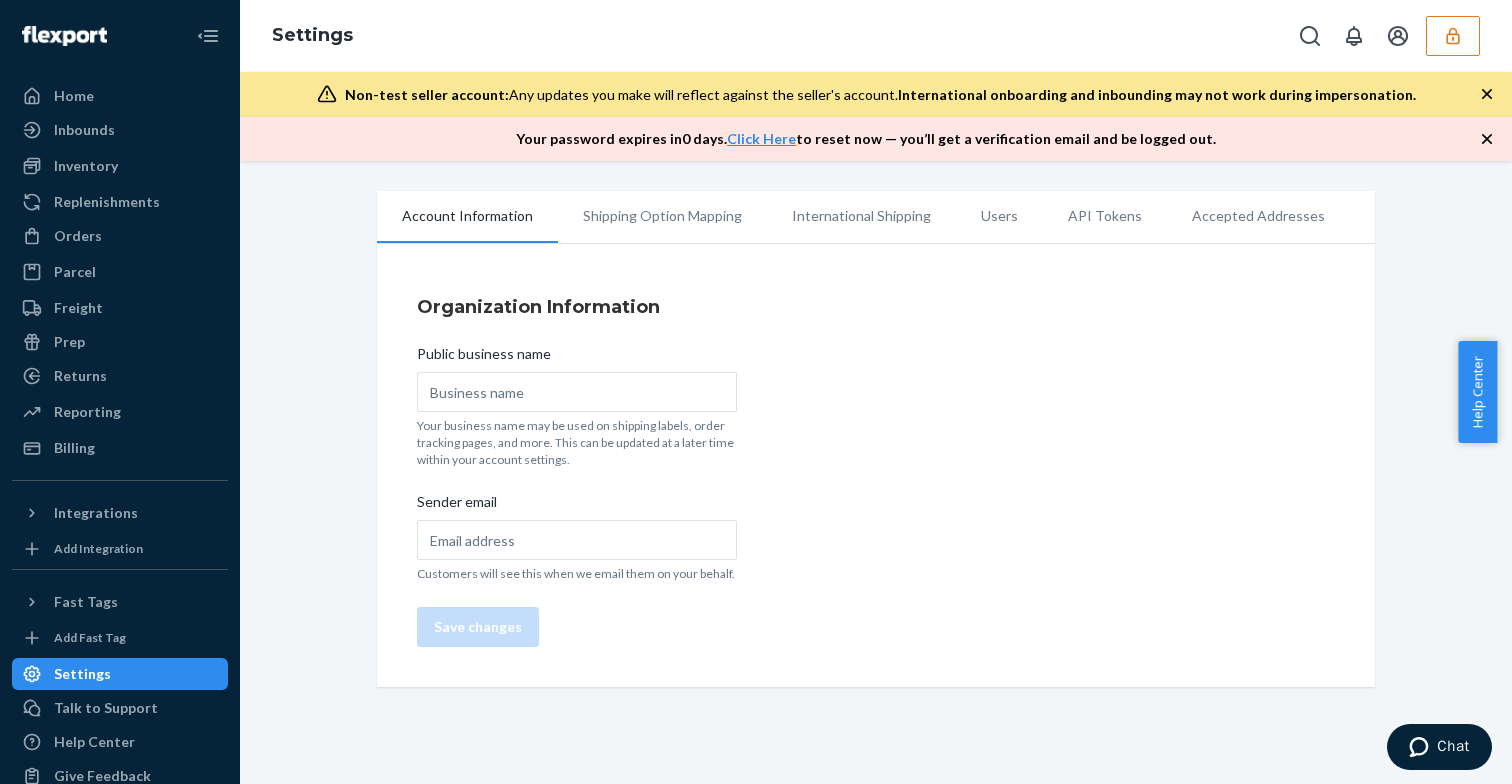click on "Users" at bounding box center (999, 216) 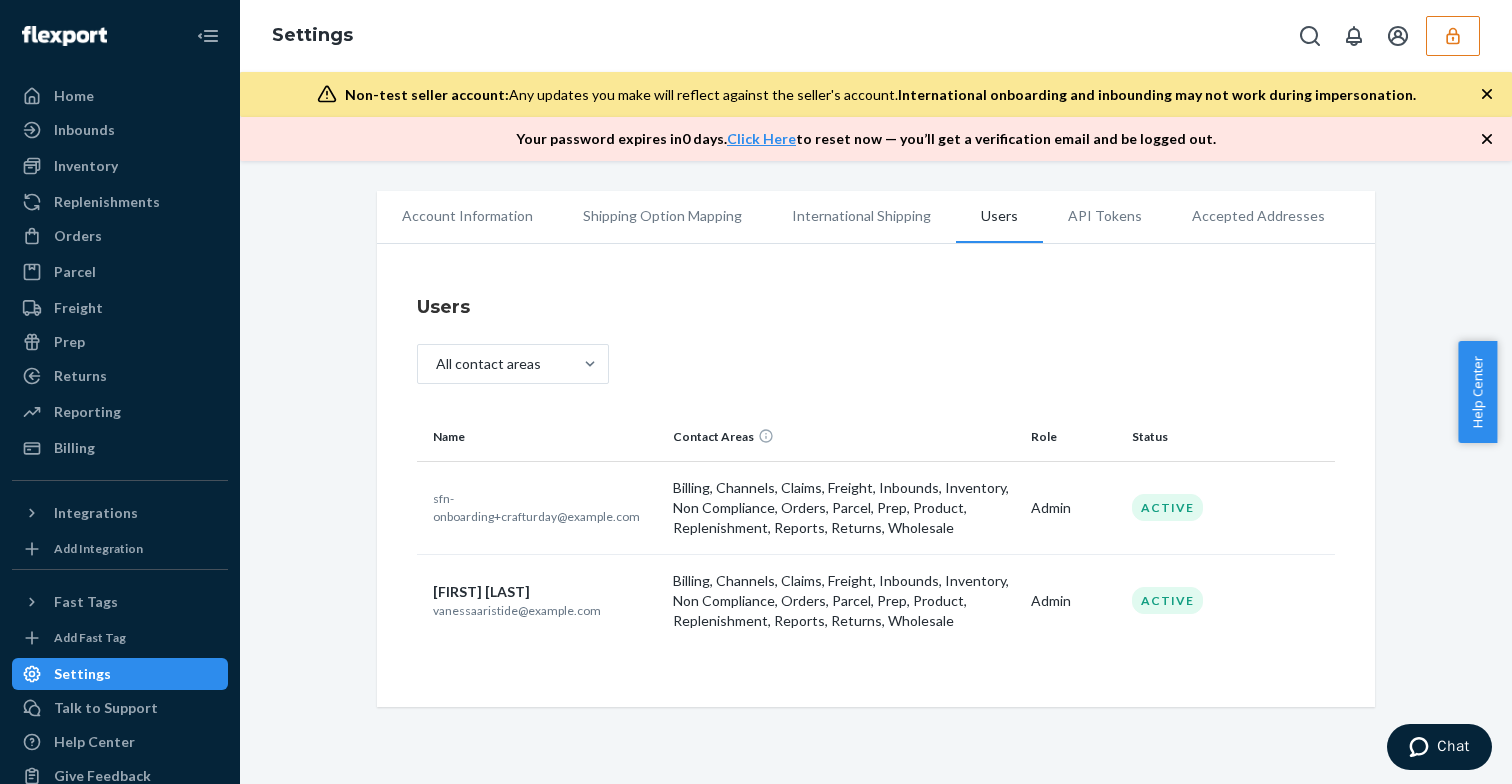 click on "vanessaaristide@example.com" at bounding box center (545, 610) 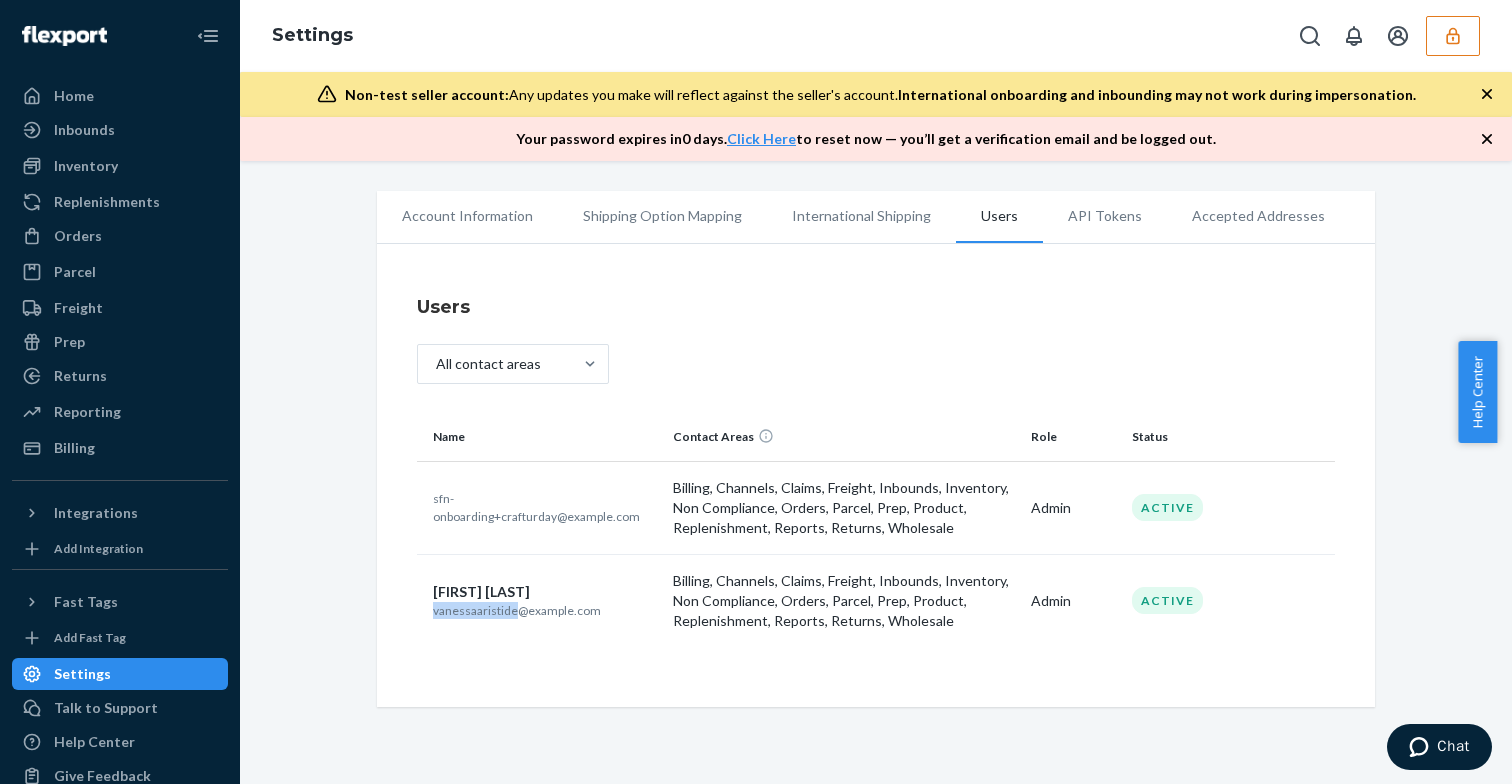 click on "vanessaaristide@example.com" at bounding box center (545, 610) 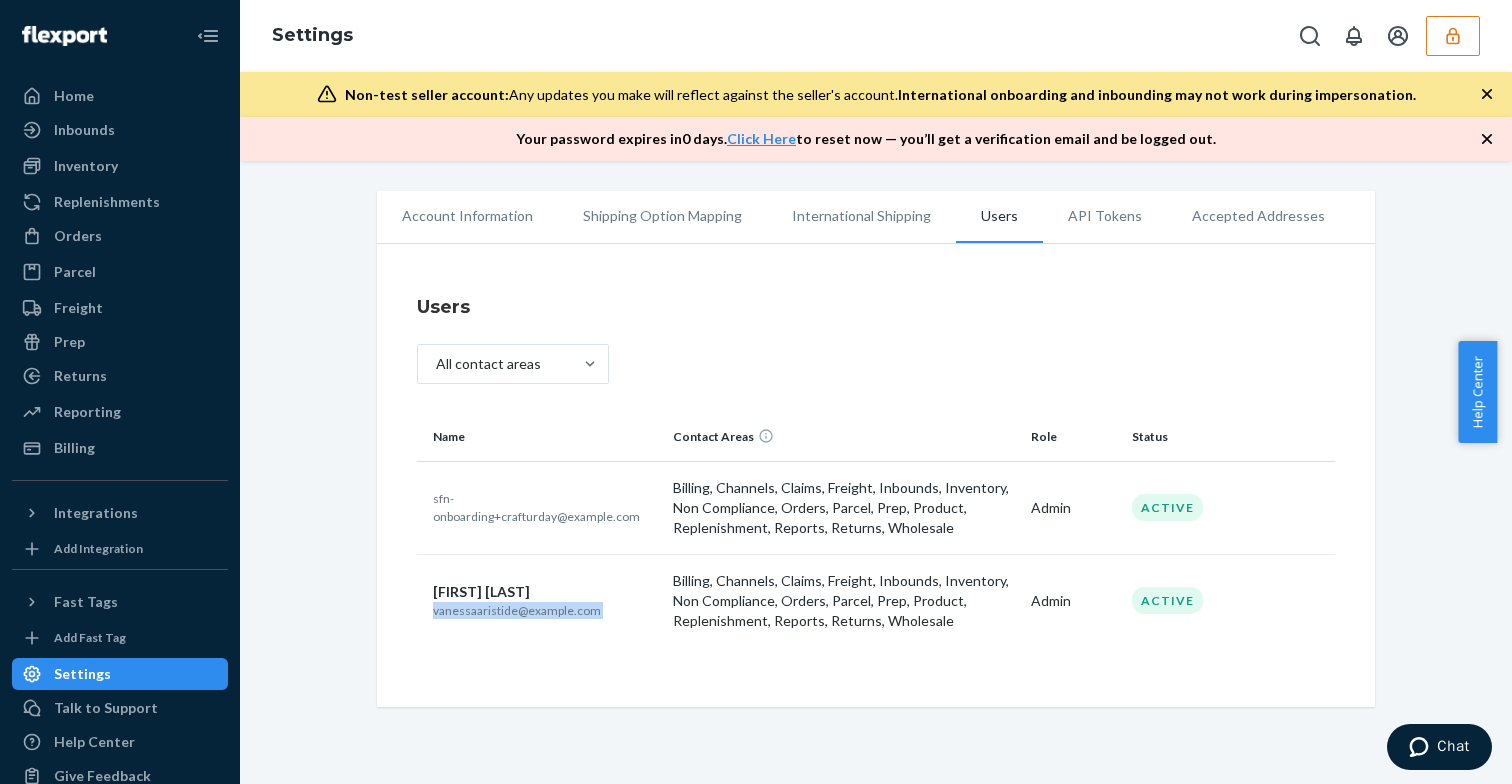 click on "vanessaaristide@example.com" at bounding box center [545, 610] 